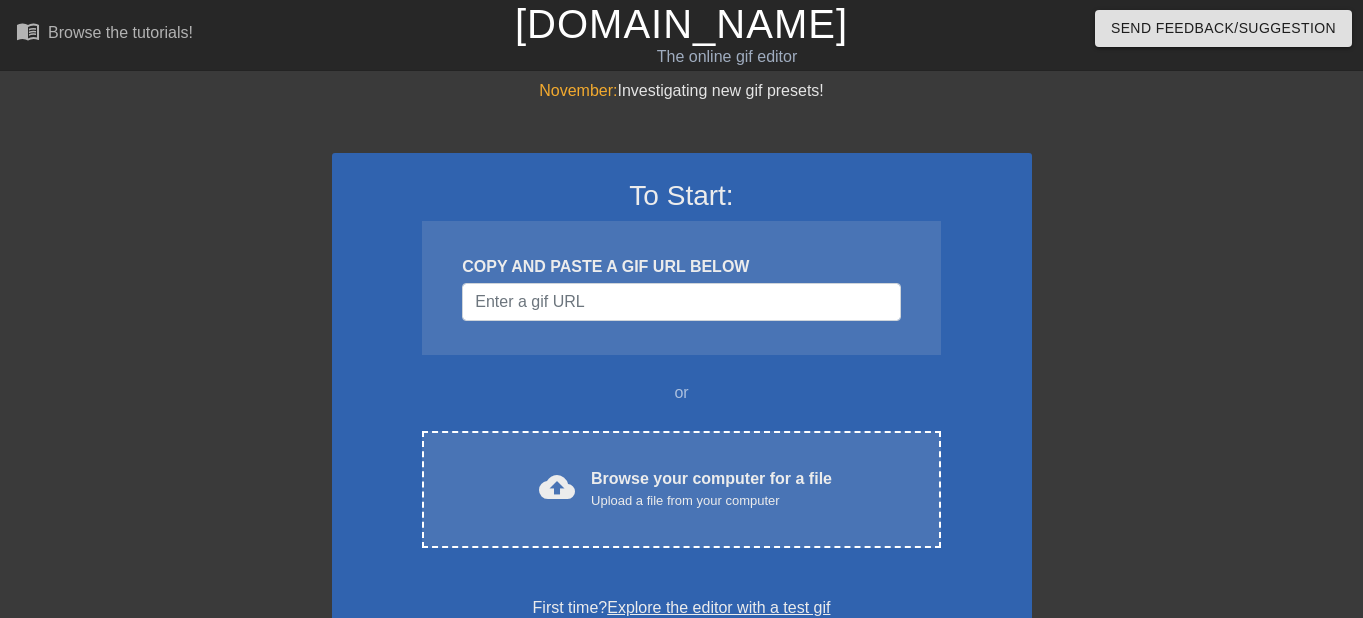scroll, scrollTop: 0, scrollLeft: 0, axis: both 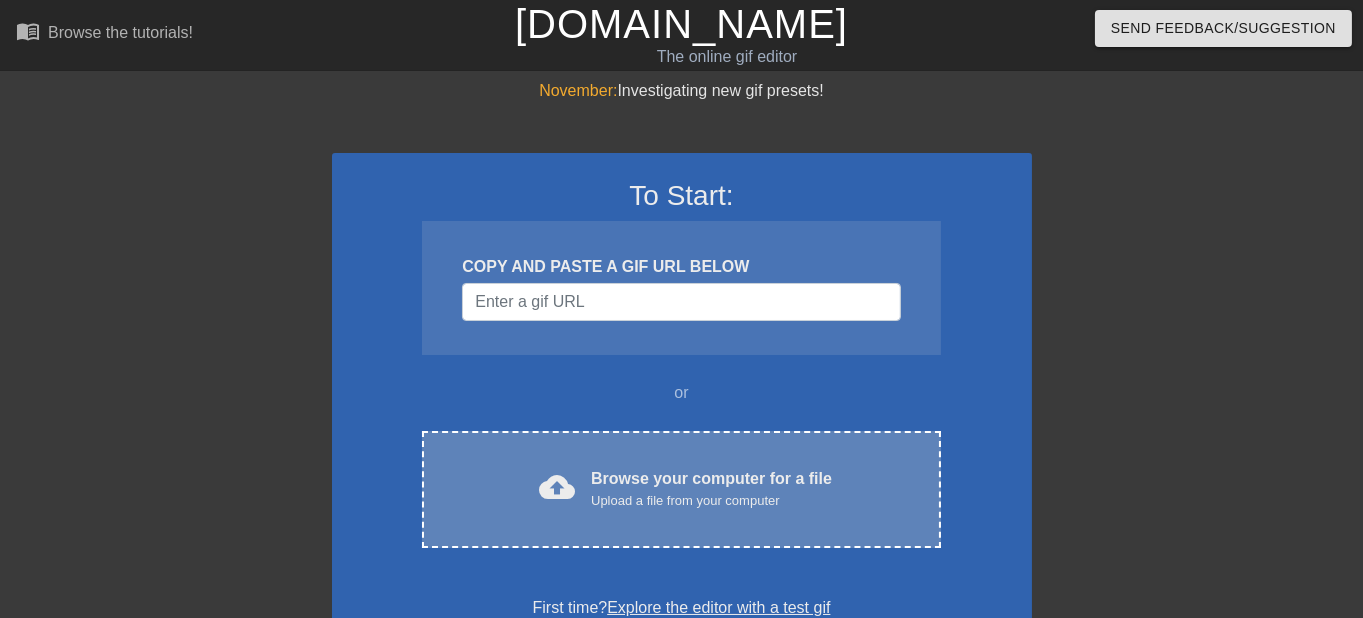 click on "Browse your computer for a file Upload a file from your computer" at bounding box center [711, 489] 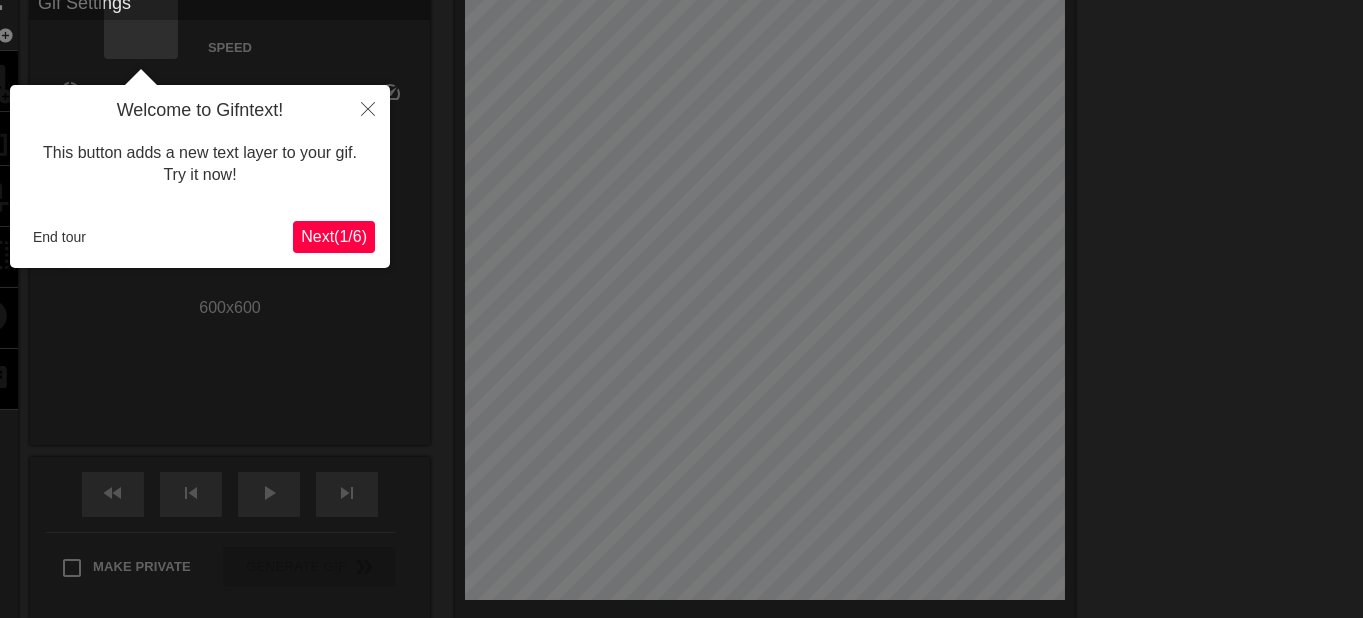 scroll, scrollTop: 48, scrollLeft: 0, axis: vertical 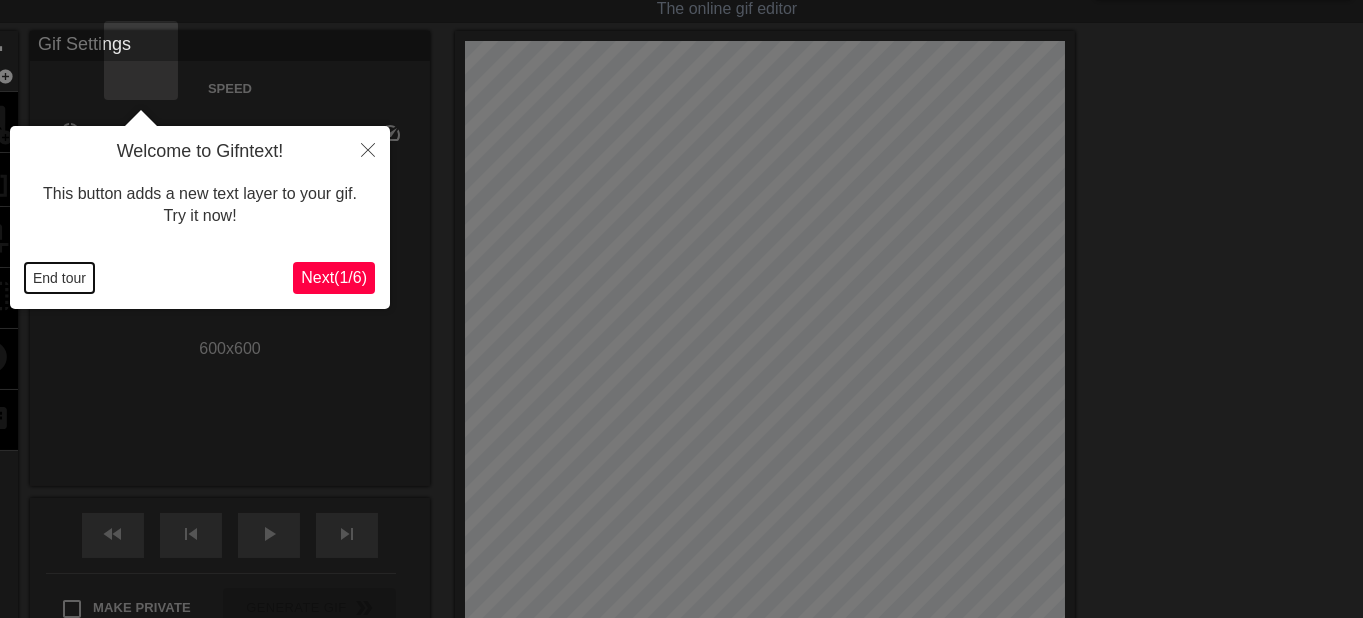 click on "End tour" at bounding box center (59, 278) 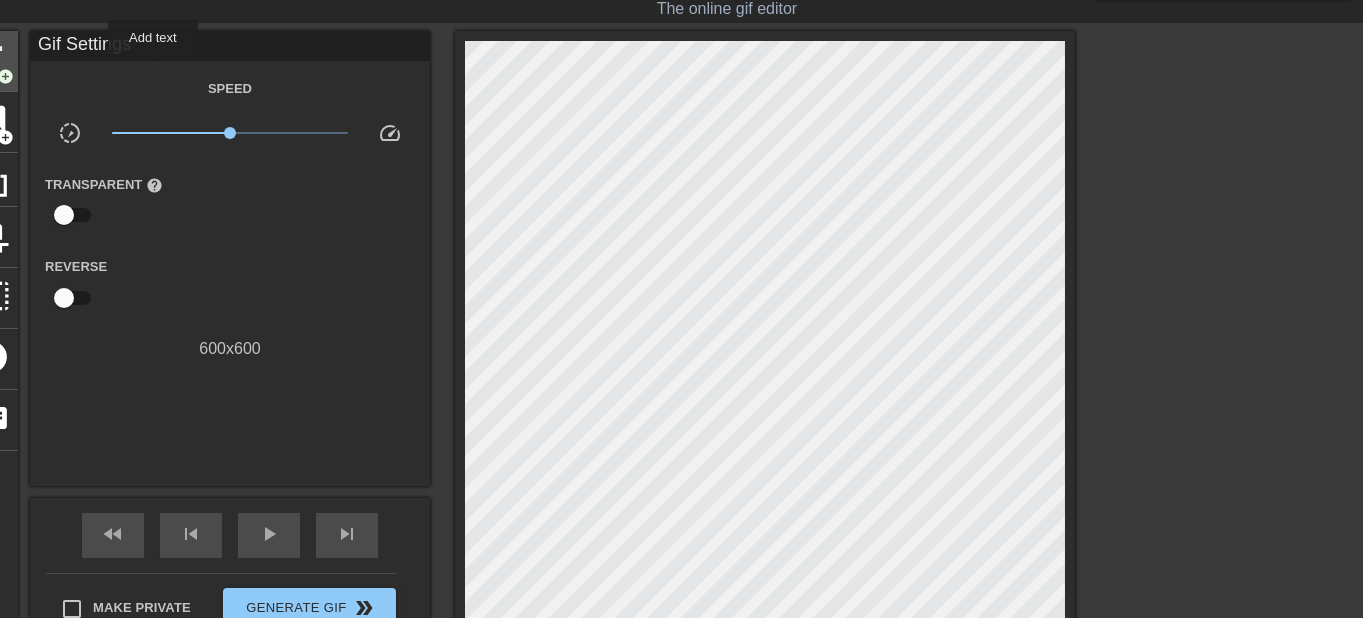 click on "add_circle" at bounding box center [5, 76] 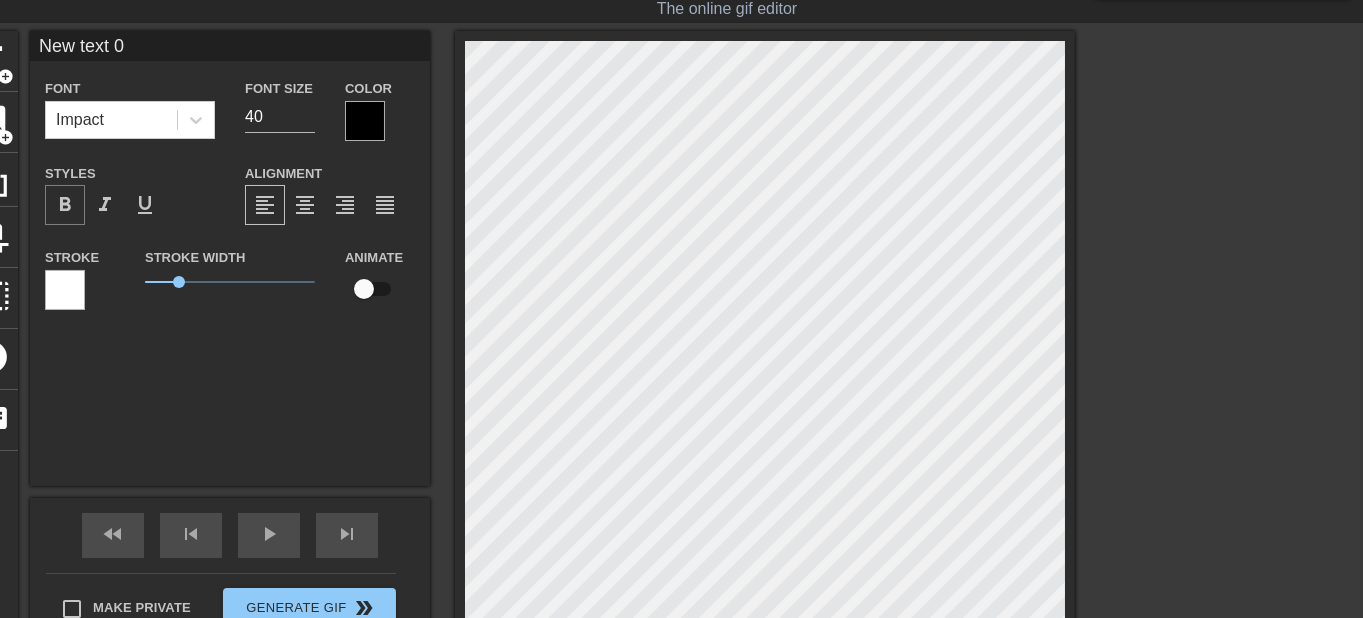click on "format_bold" at bounding box center [65, 205] 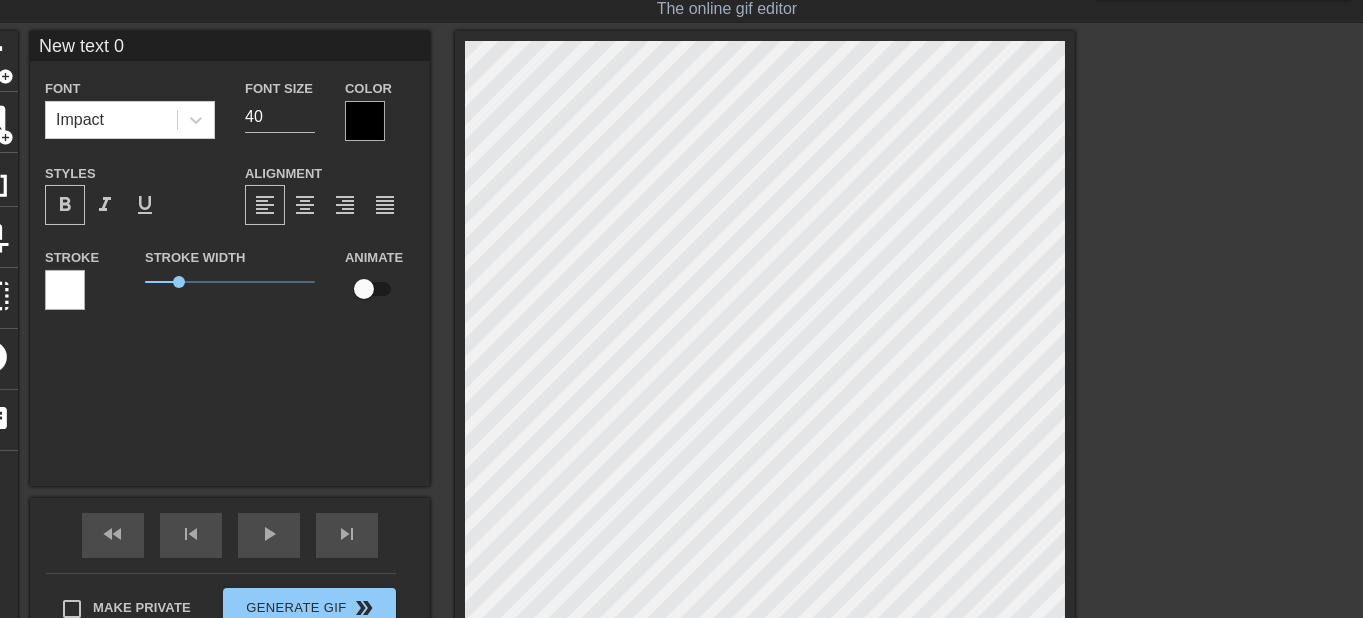 type on "Ne text 0" 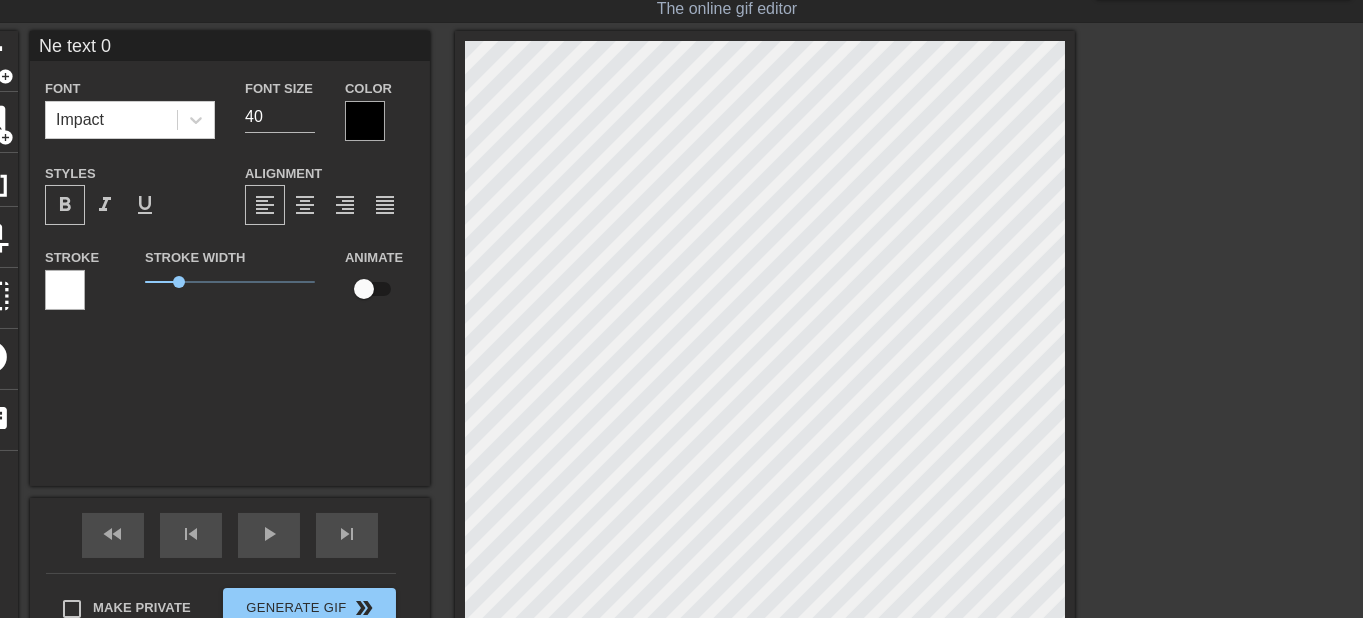 type on "Netext 0" 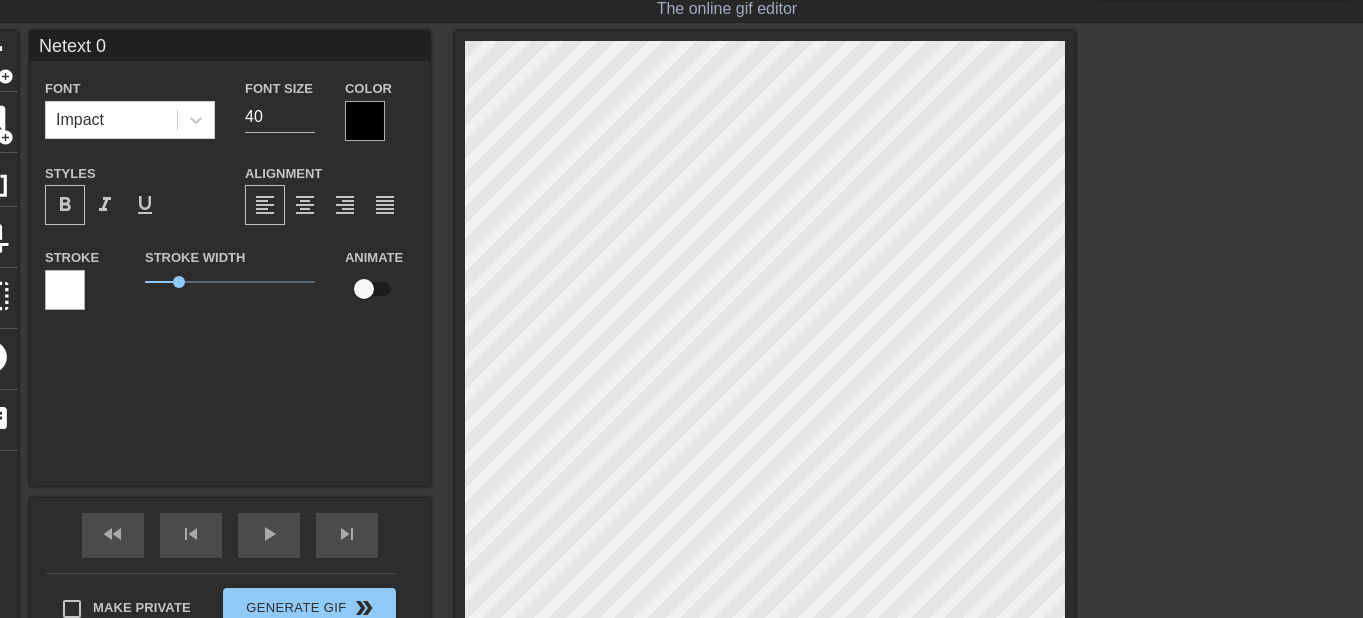type on "Neext 0" 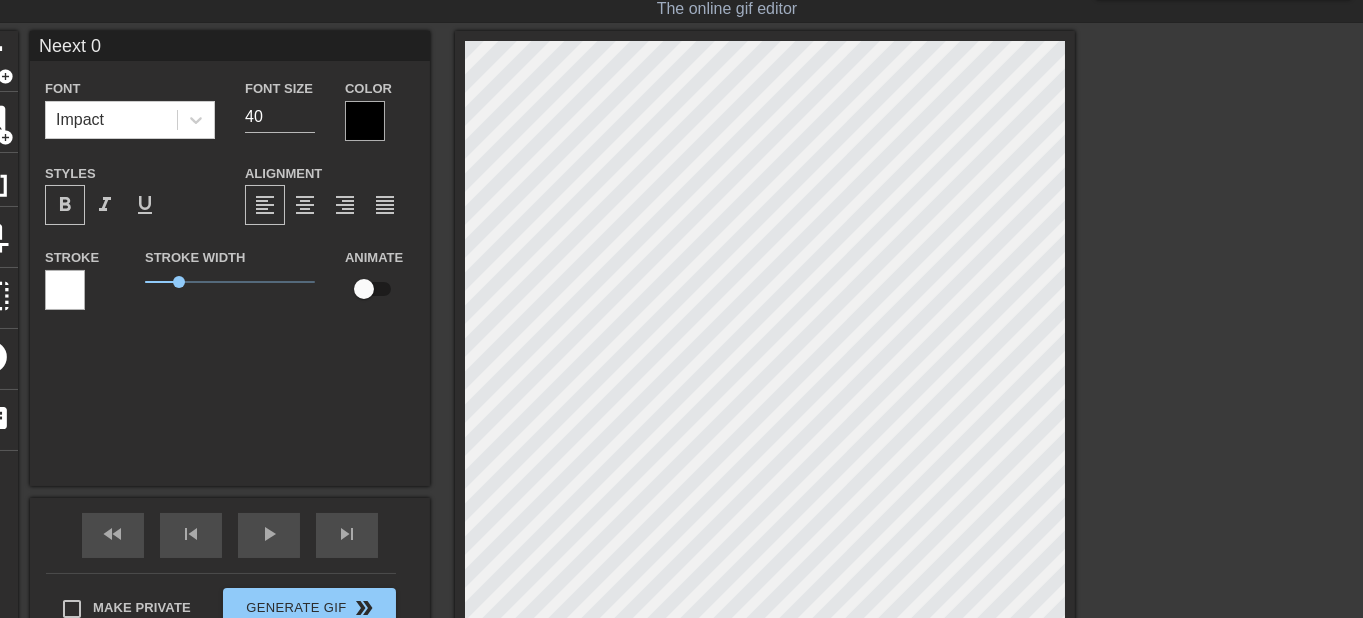 type on "Next 0" 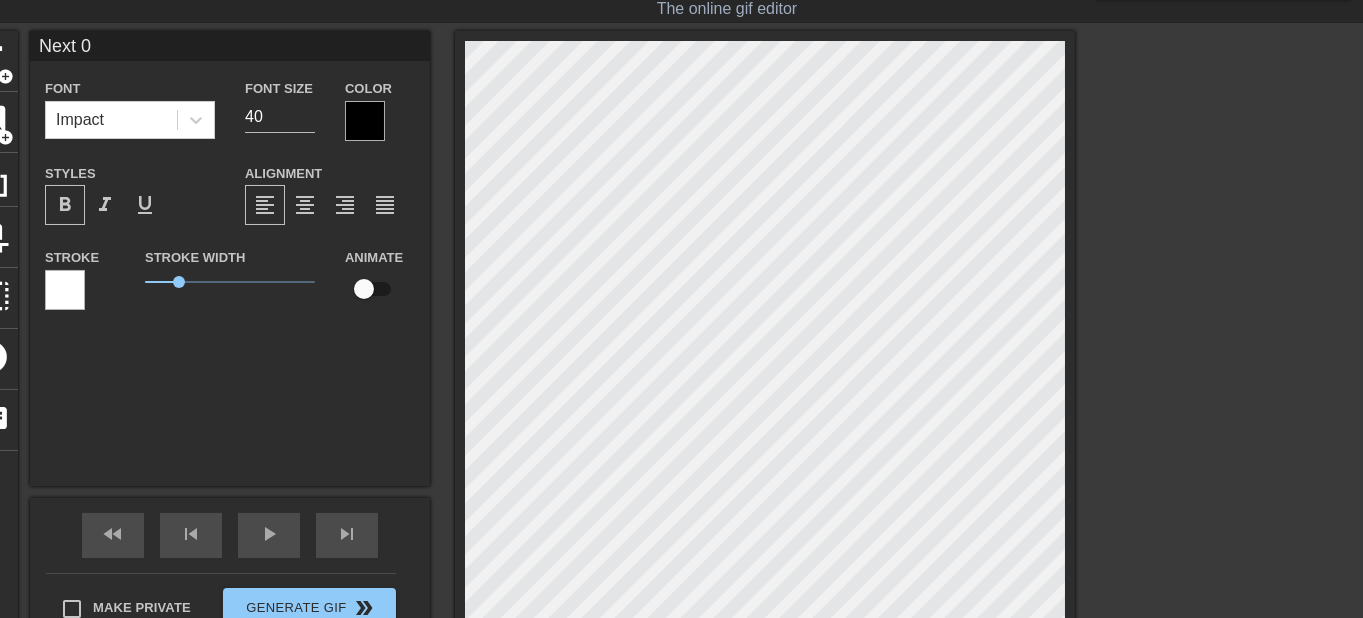 type on "Net 0" 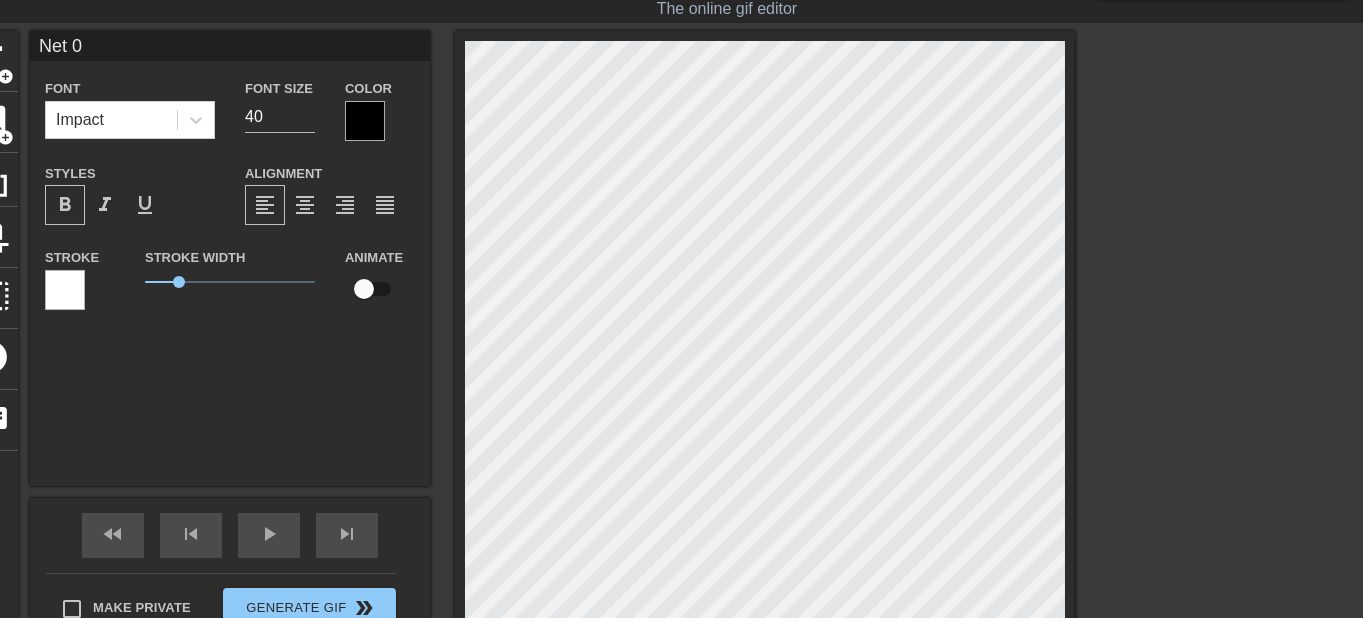 type on "Ne 0" 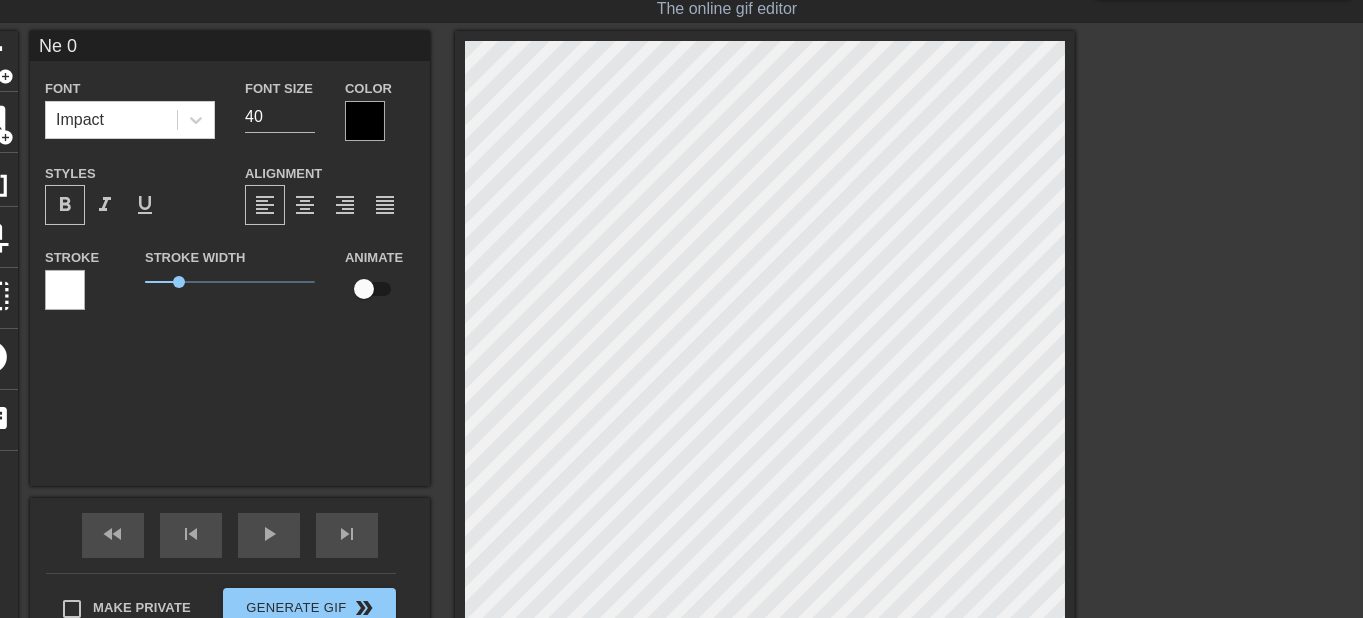 type on "Ne0" 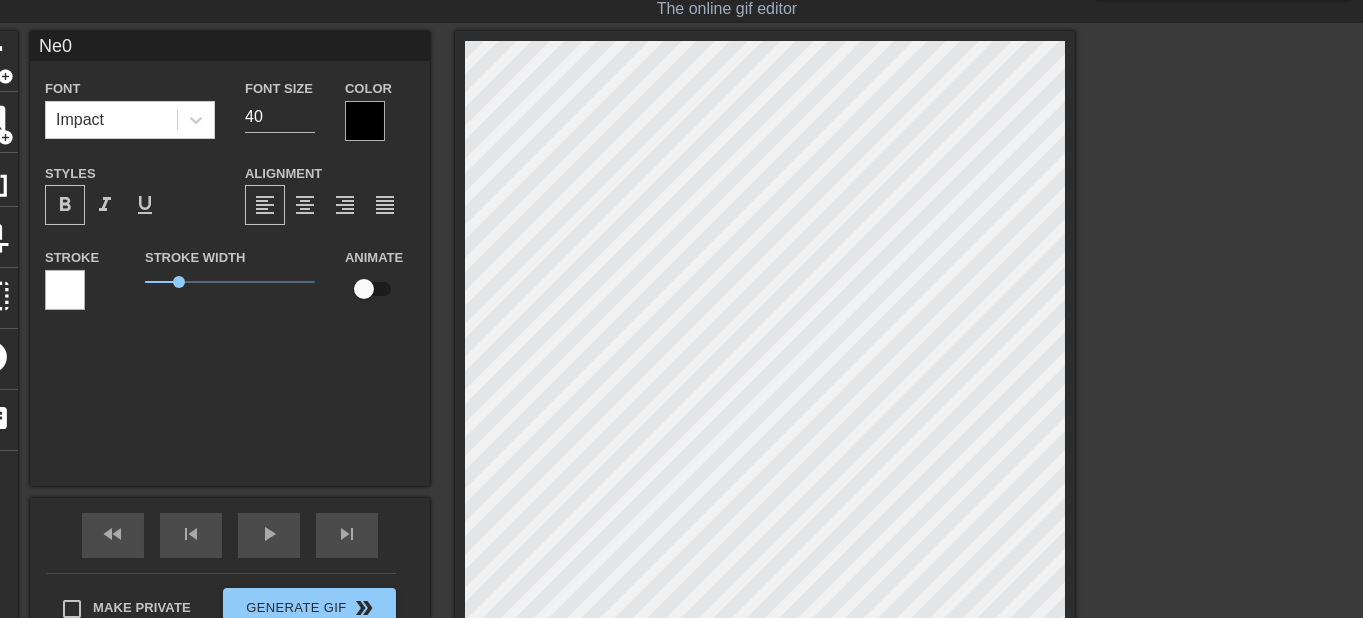 type on "Ne" 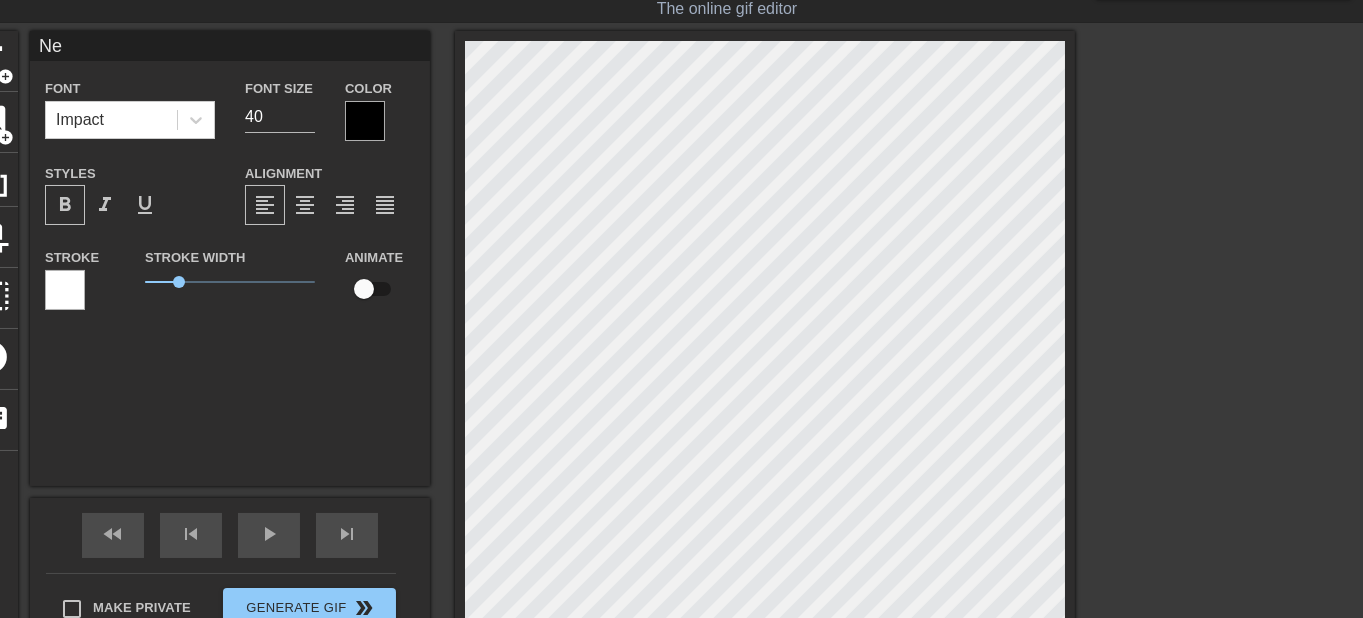 type on "N" 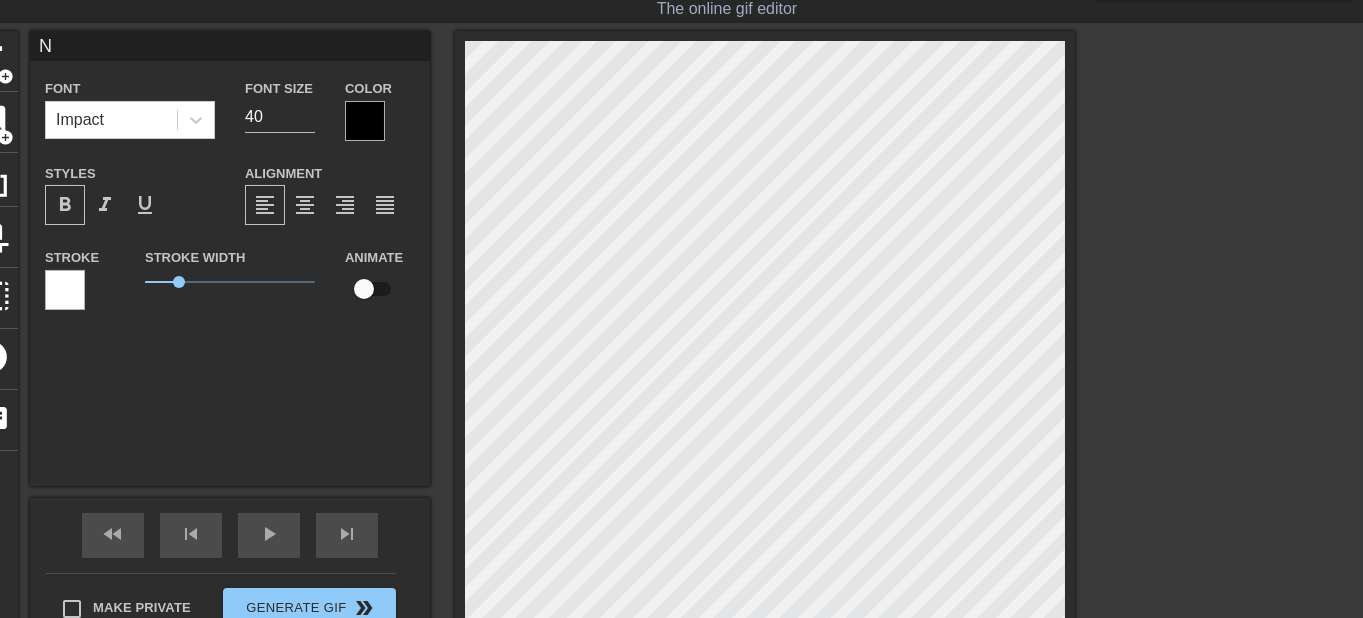 type 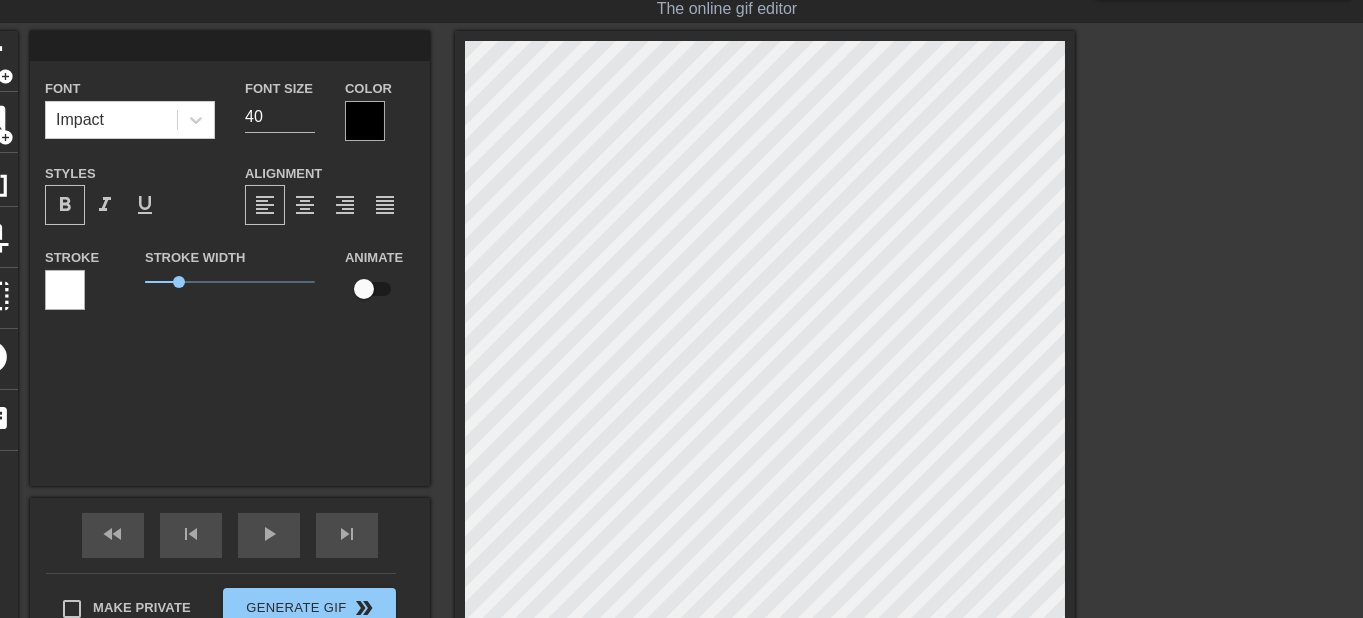 type on "A" 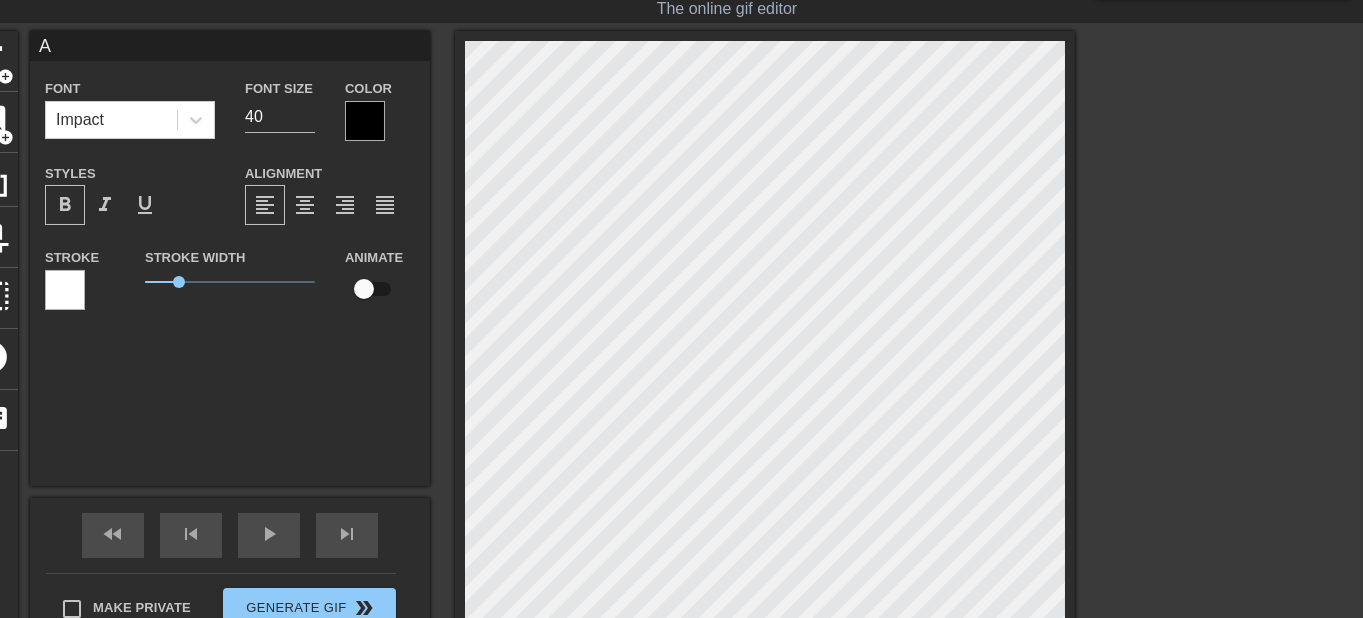 type on "A" 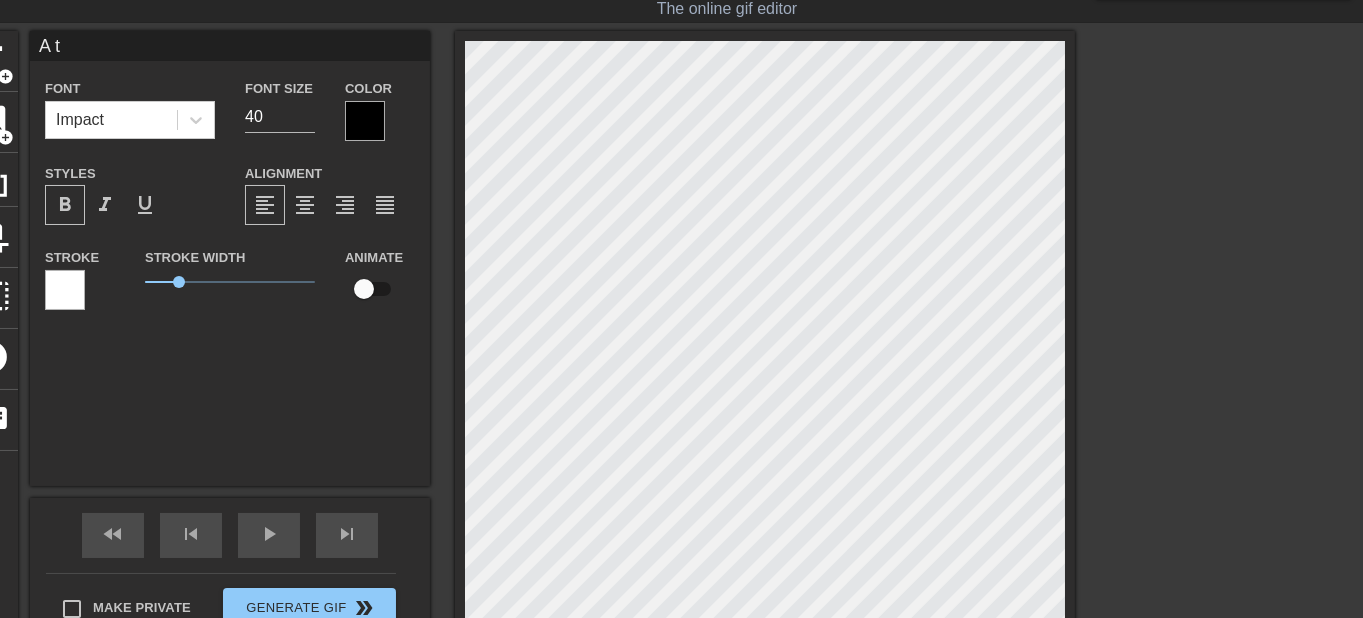 type on "A to" 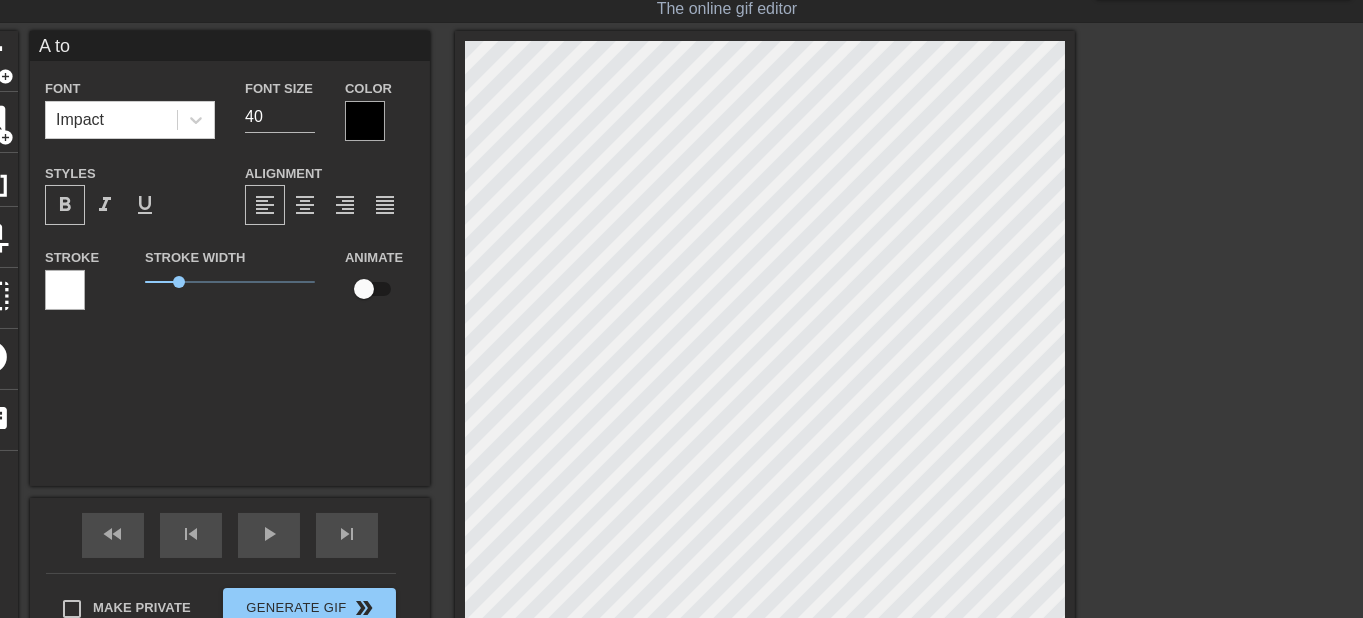type on "A tou" 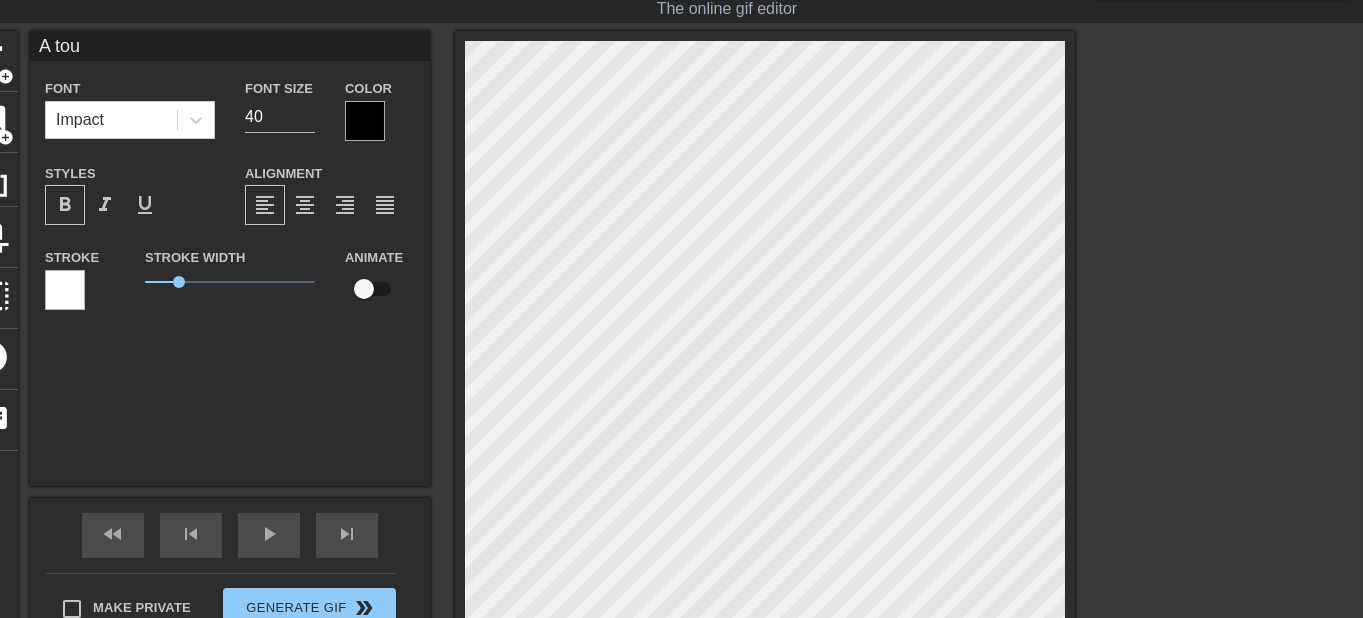 scroll, scrollTop: 0, scrollLeft: 0, axis: both 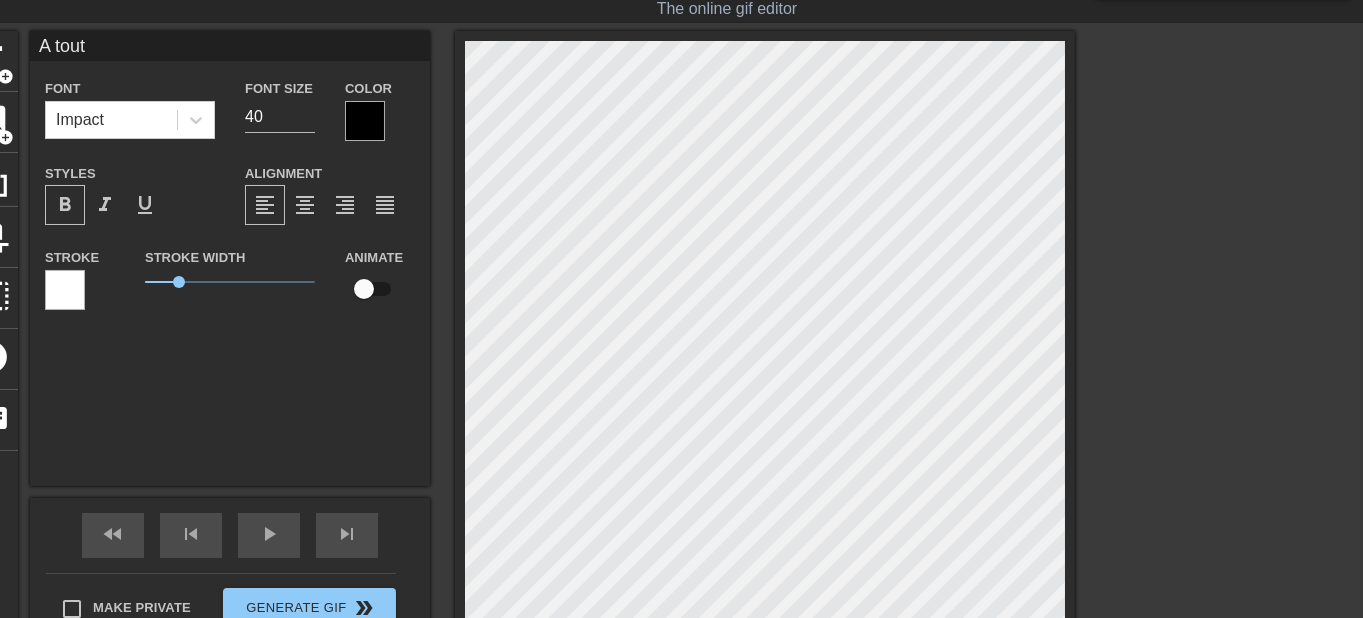 type on "A toute" 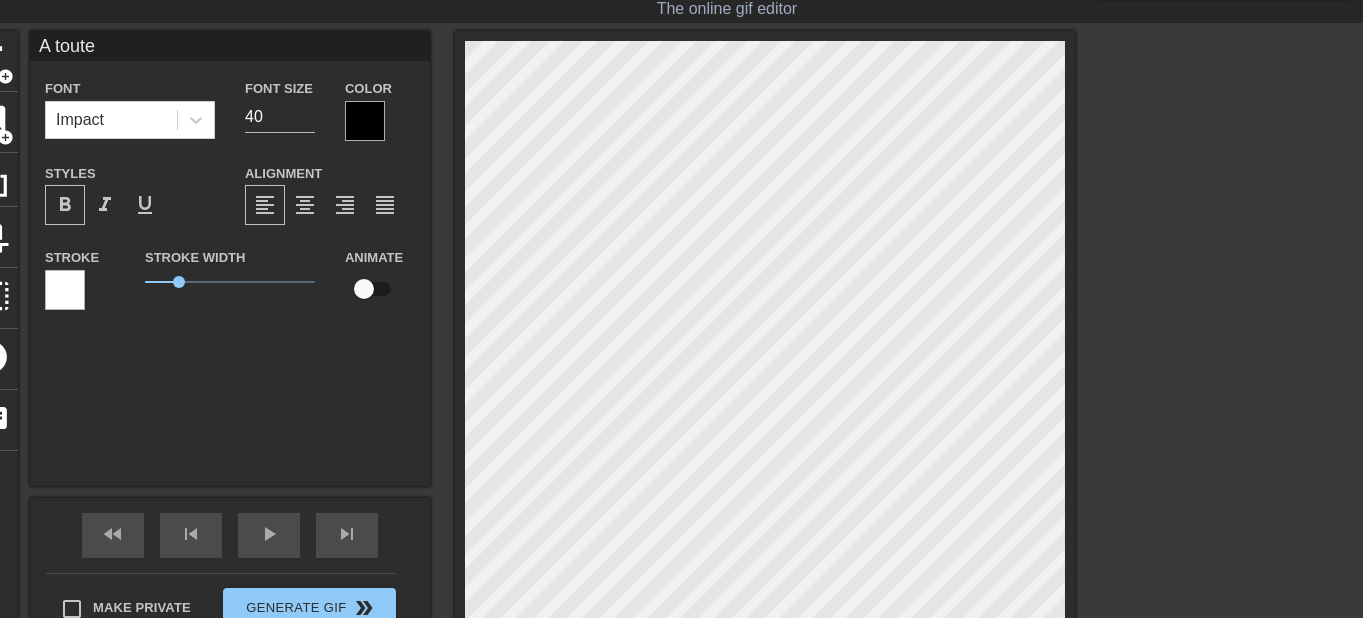 type on "A toute" 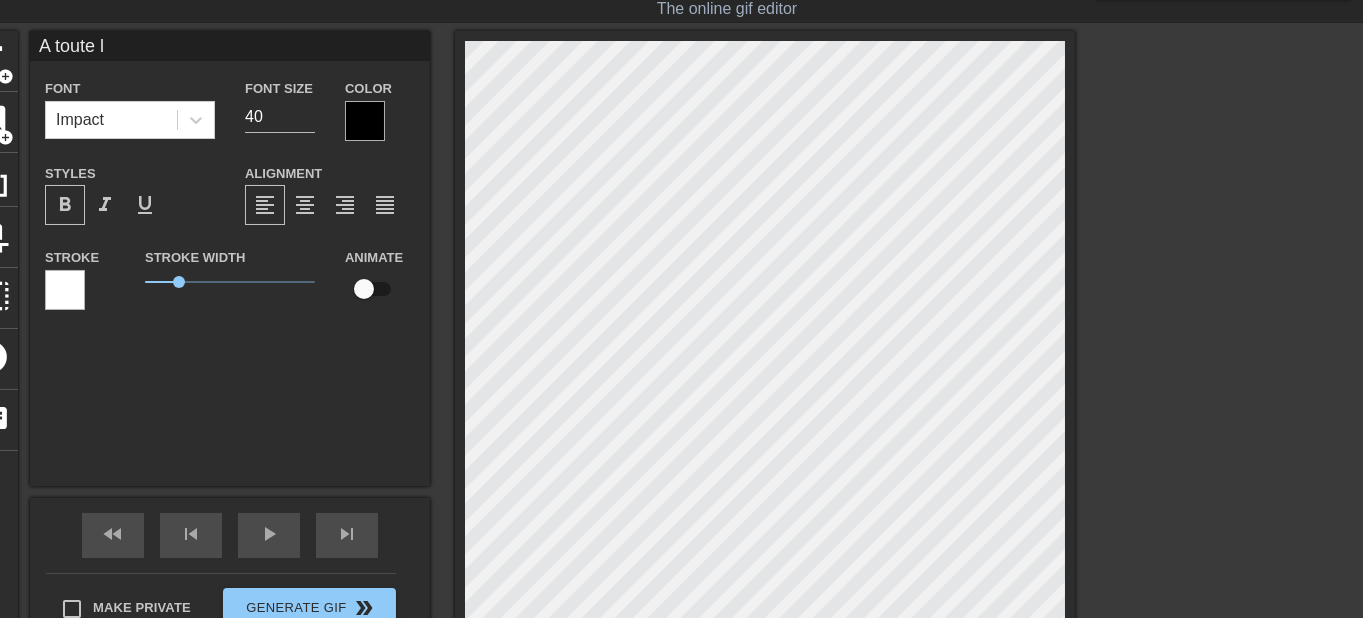 type on "A toute la" 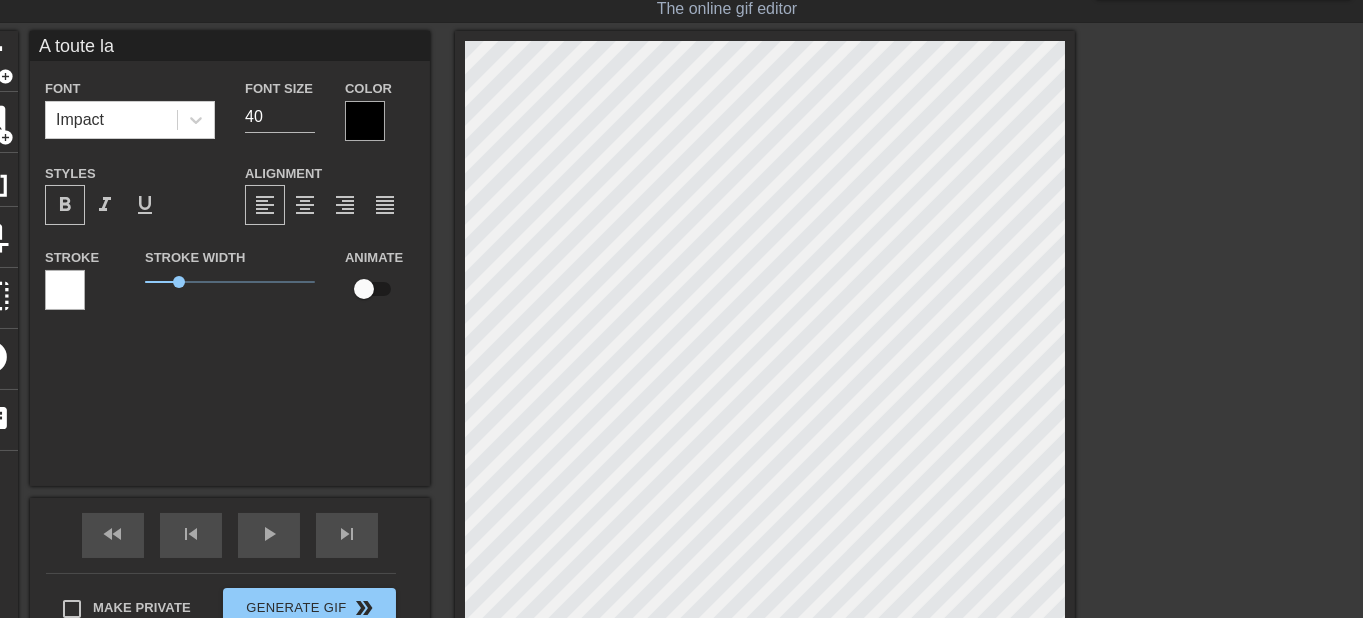 type on "A toute la" 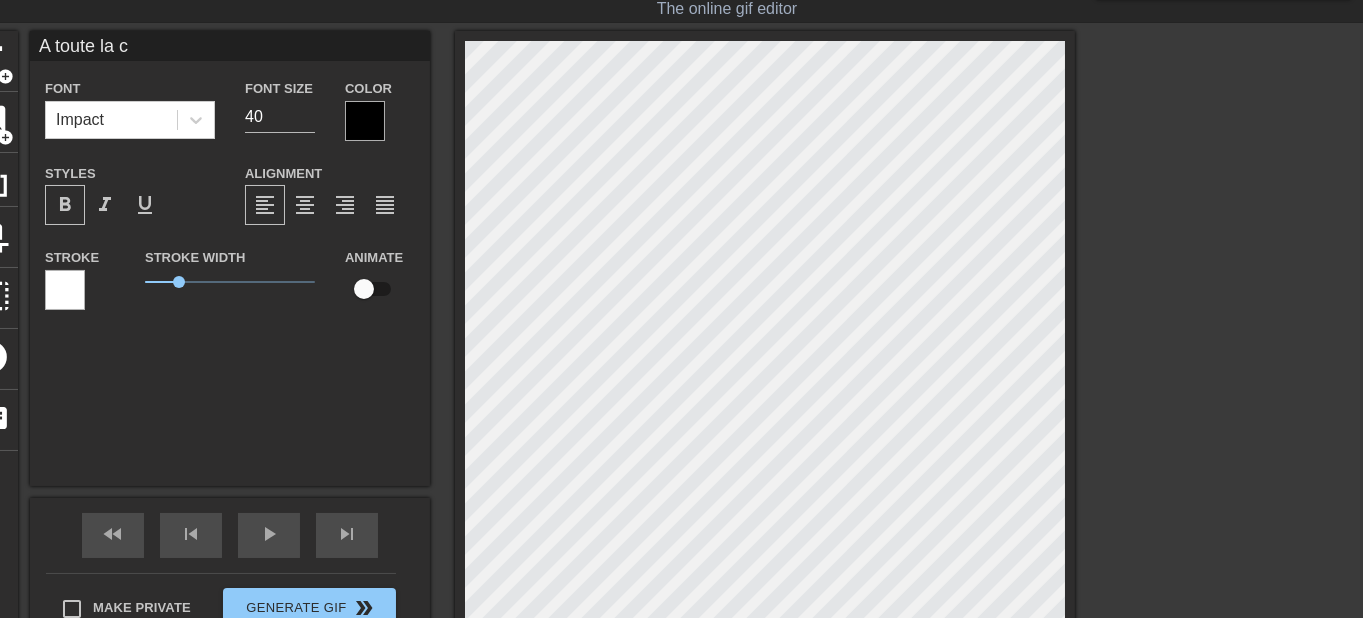 type on "A toute la co" 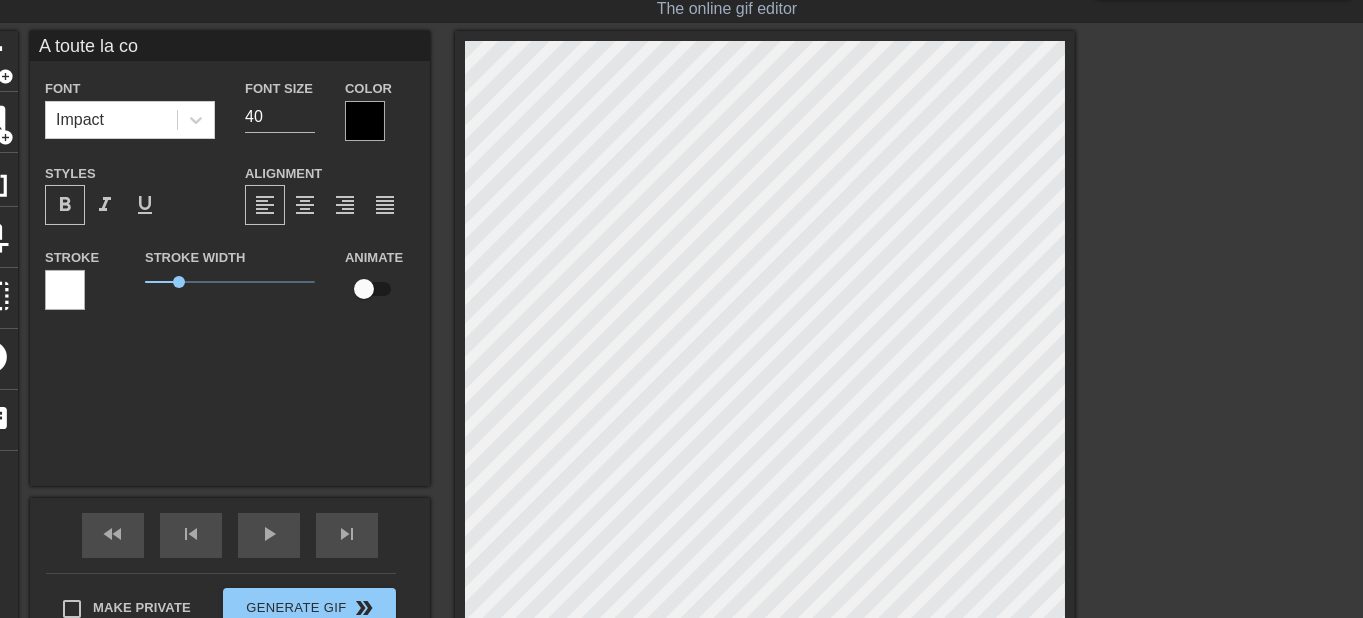 type on "A toute la com" 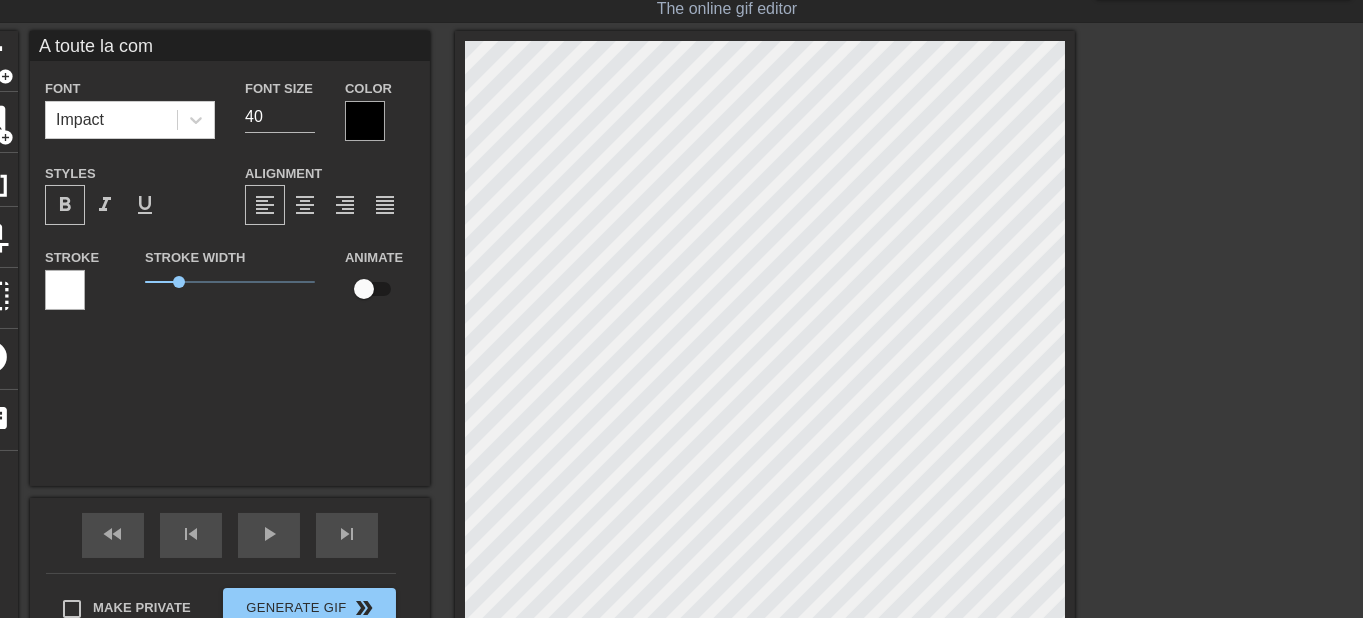 type on "A toute la comm" 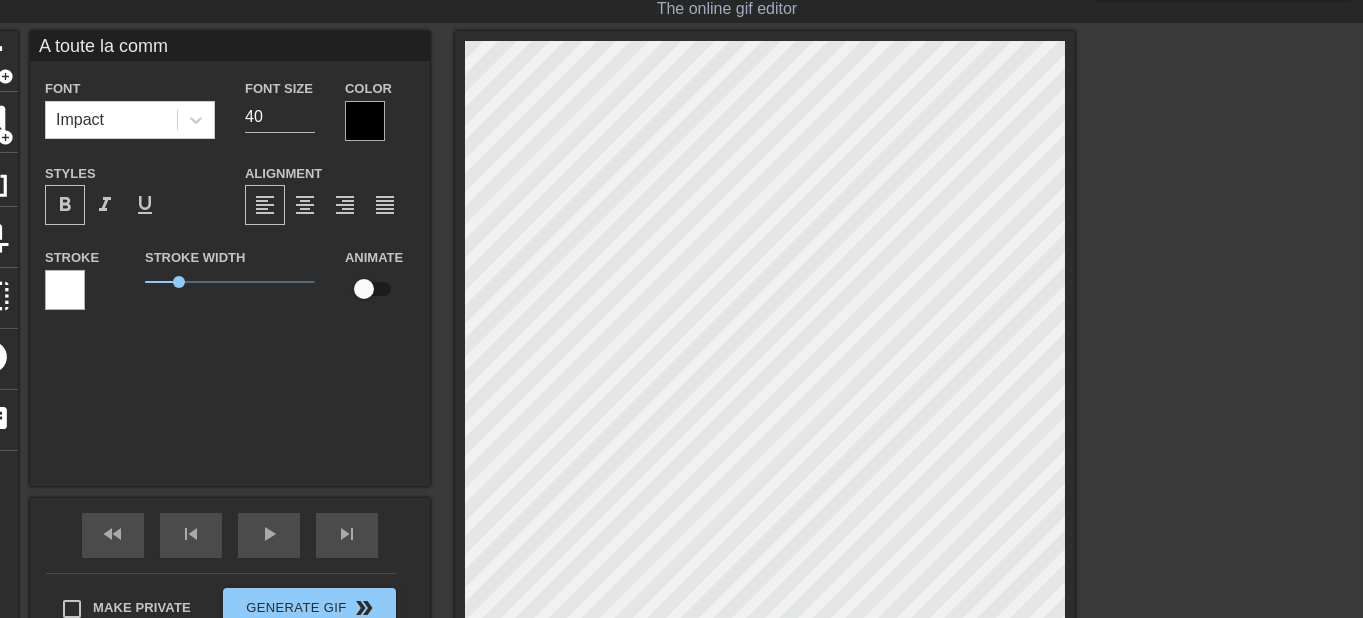 type on "A toute la commu" 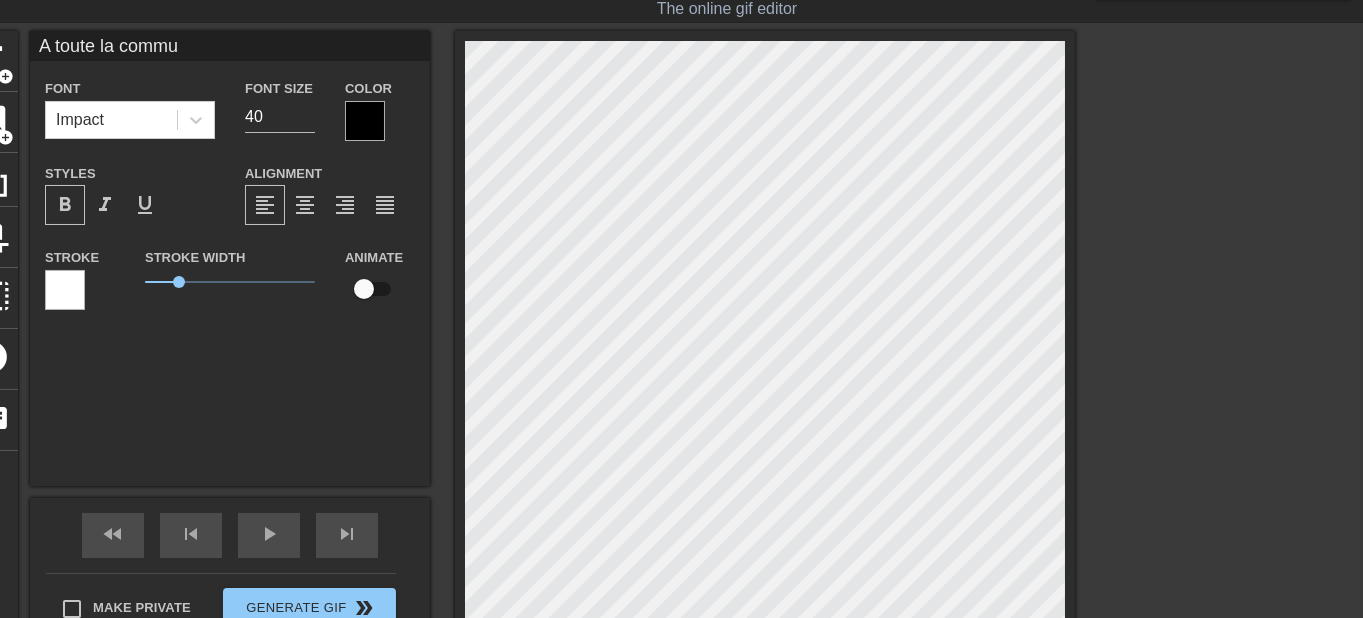 type on "A toute la commun" 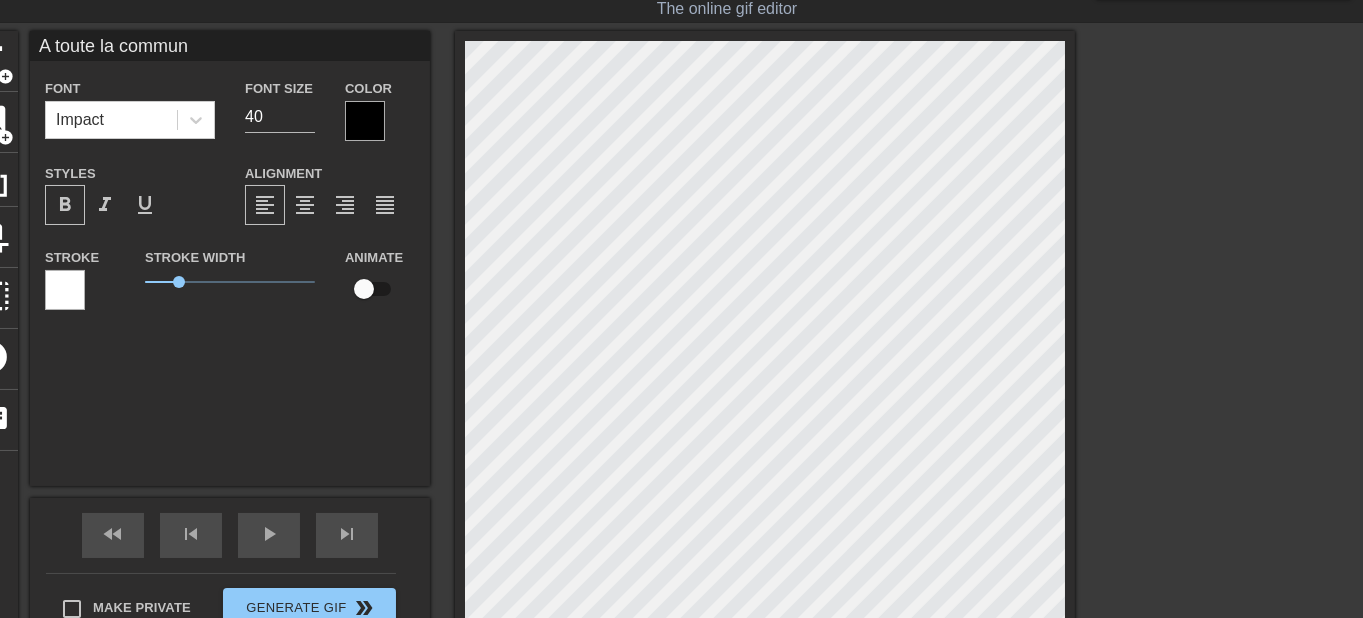 type on "A toute la communa" 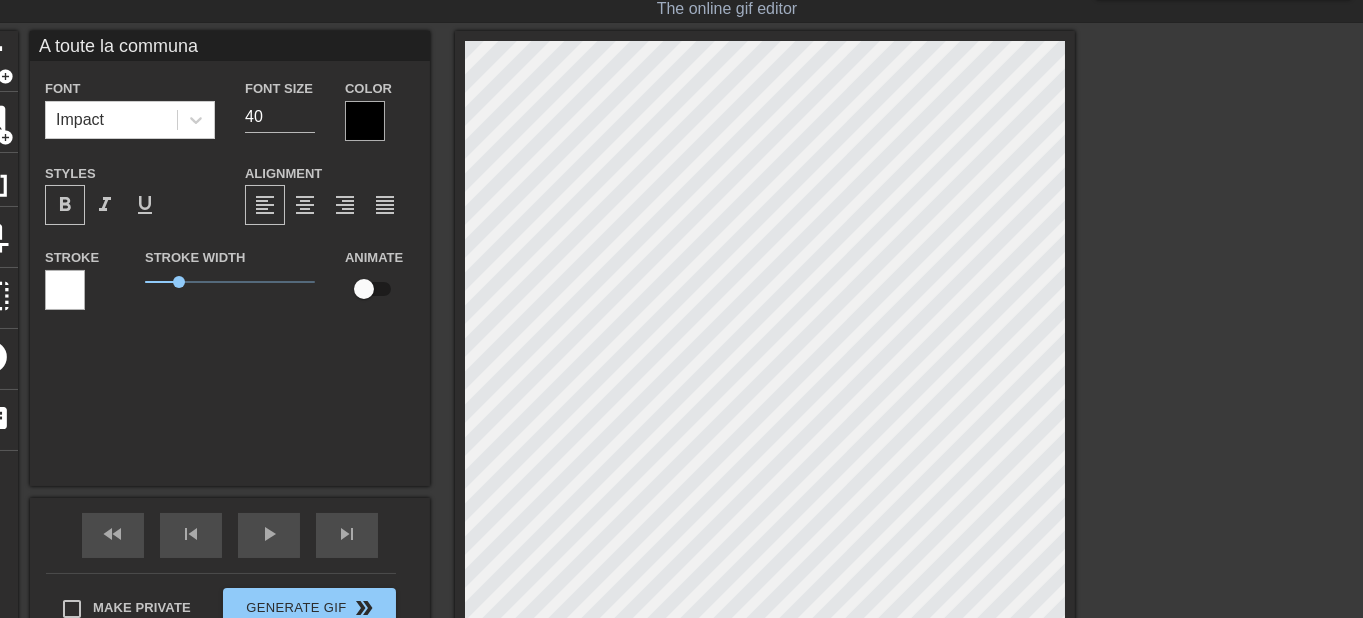 type on "A toute la communau" 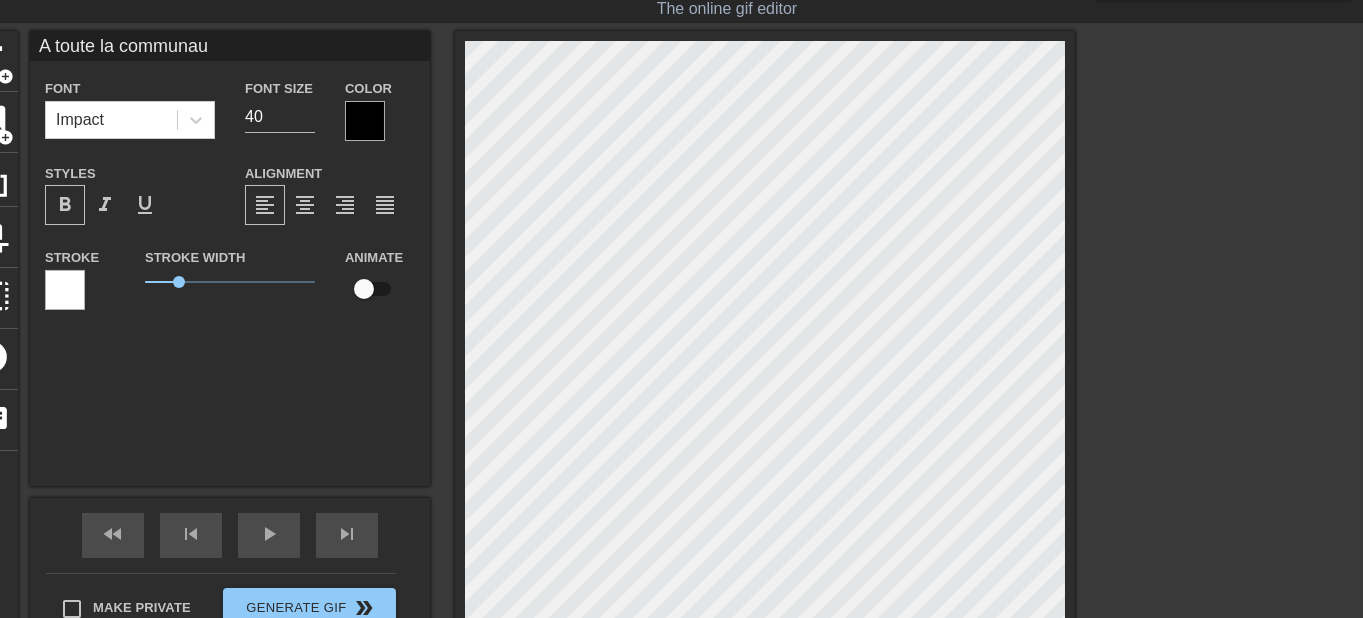 type on "A toute la communaut" 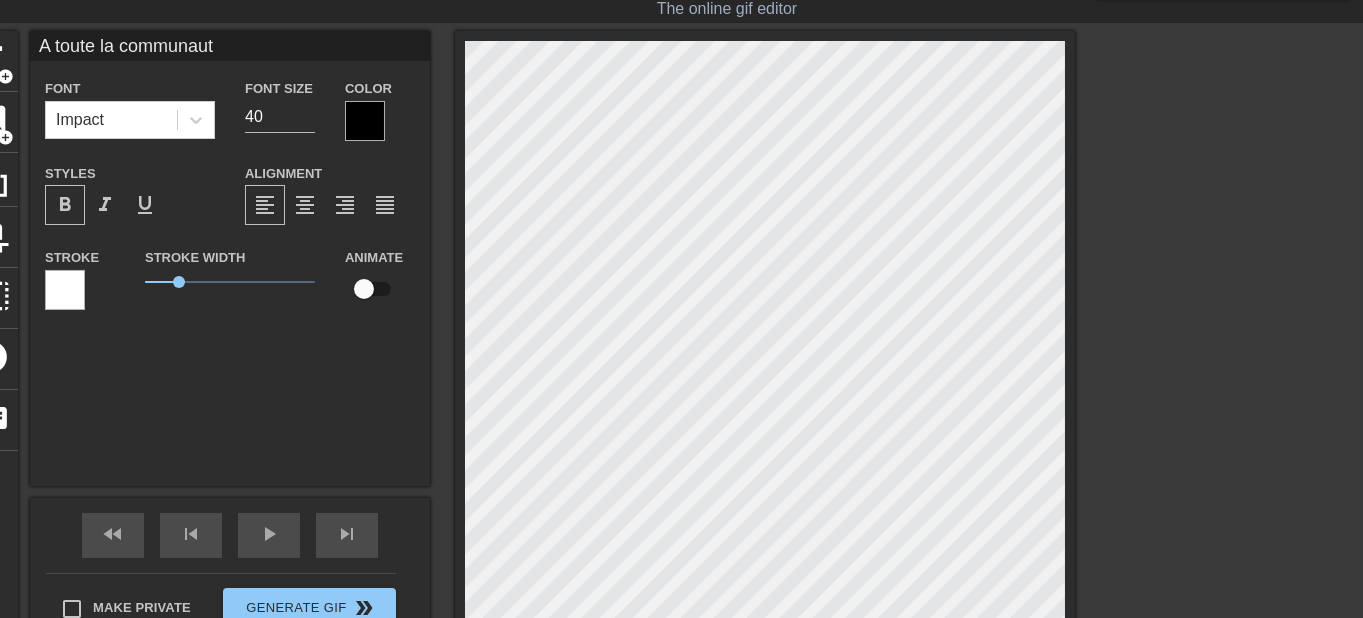 type on "A toute la communauté" 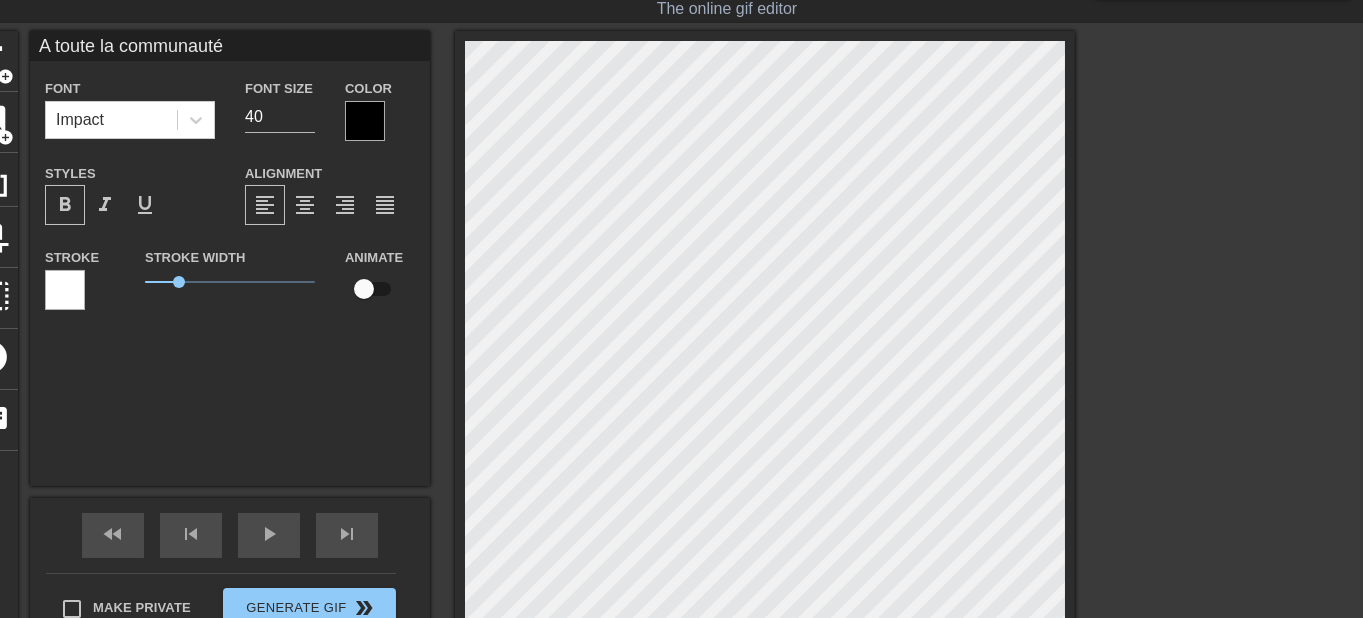 scroll, scrollTop: 0, scrollLeft: 8, axis: horizontal 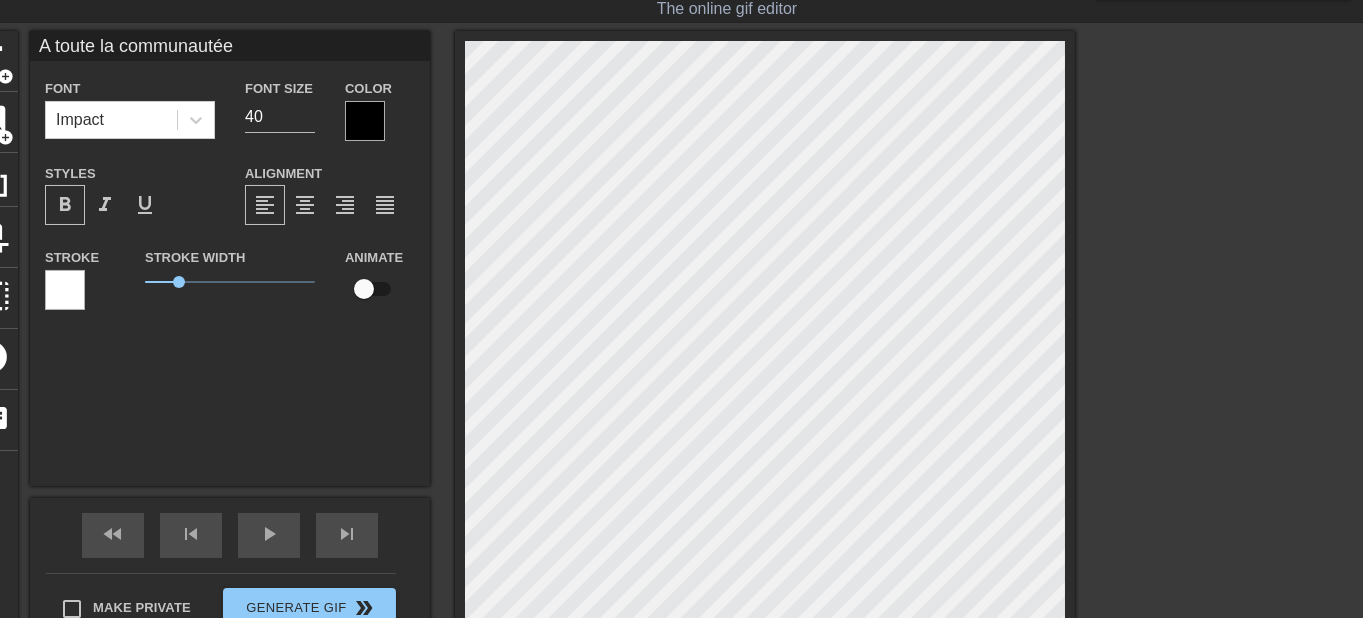 type on "A toute la communautéet" 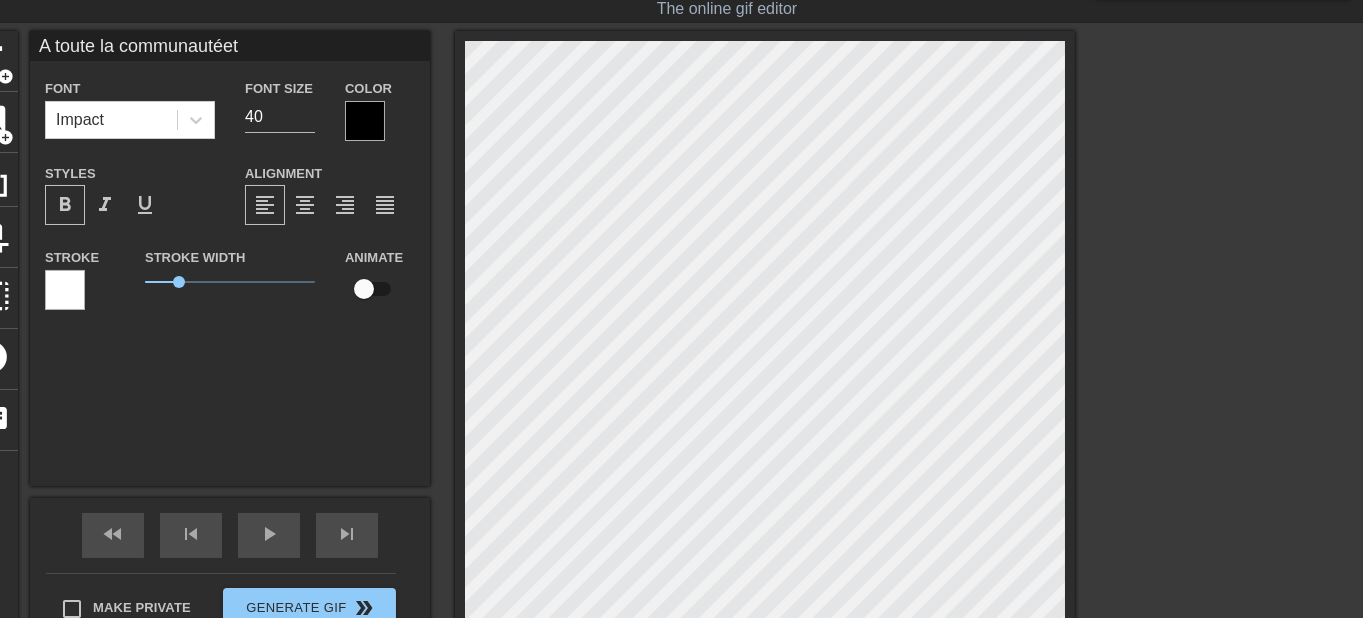 type on "A toute la communautéet" 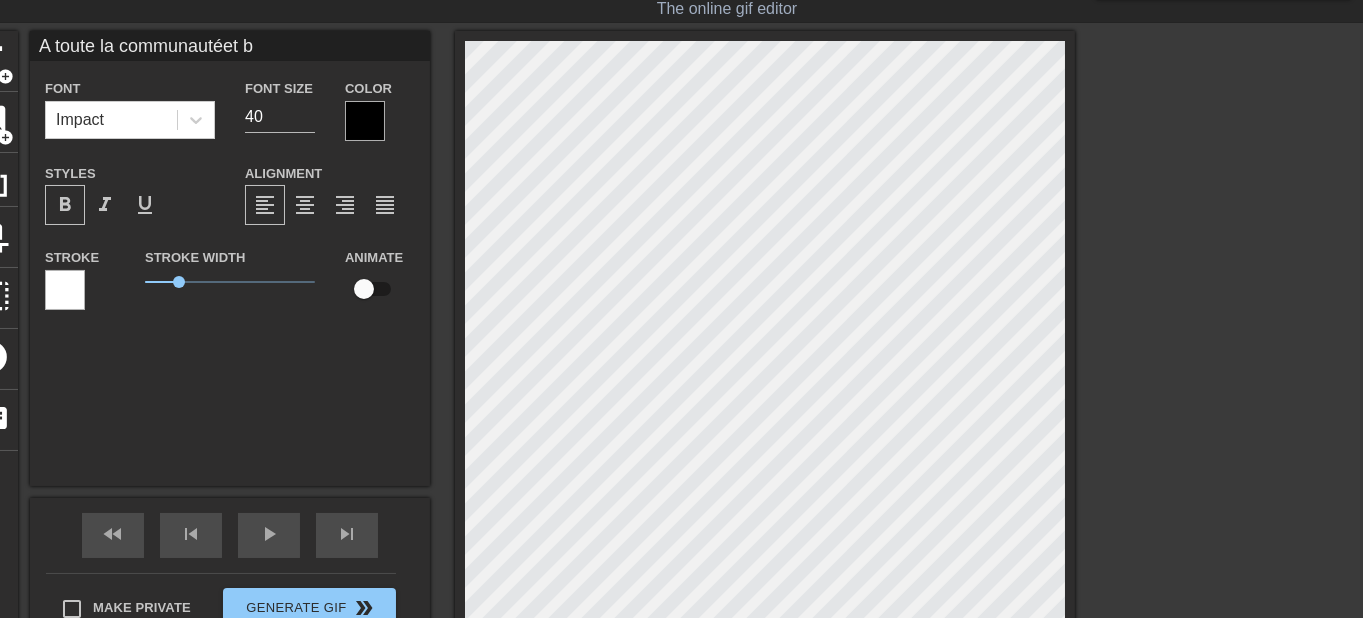 type on "A toute la communautéet bo" 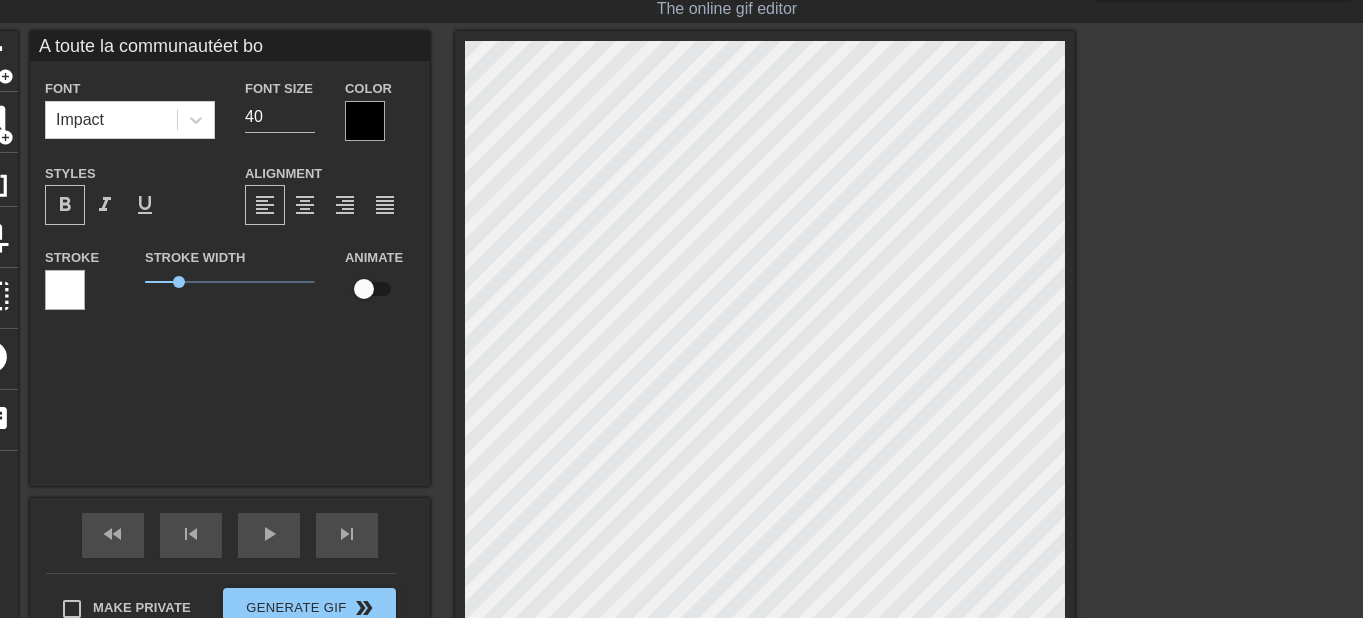 type on "A toute la communautéet bon" 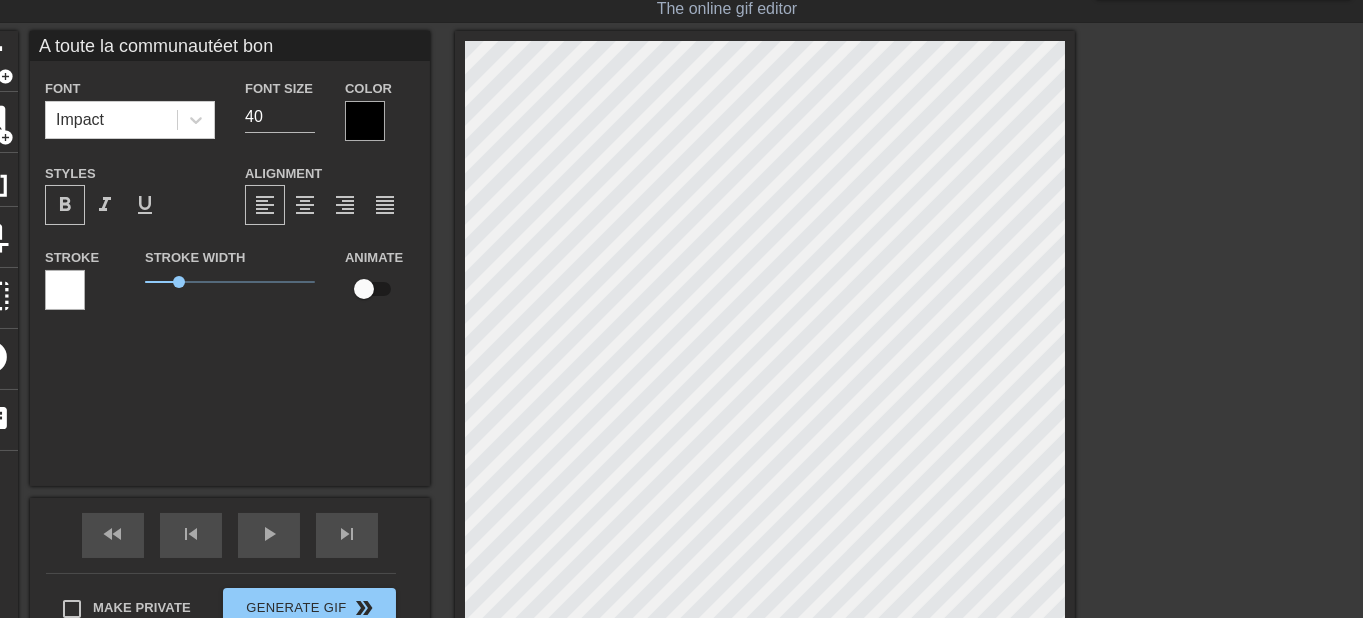 type on "A toute la communautéet bon" 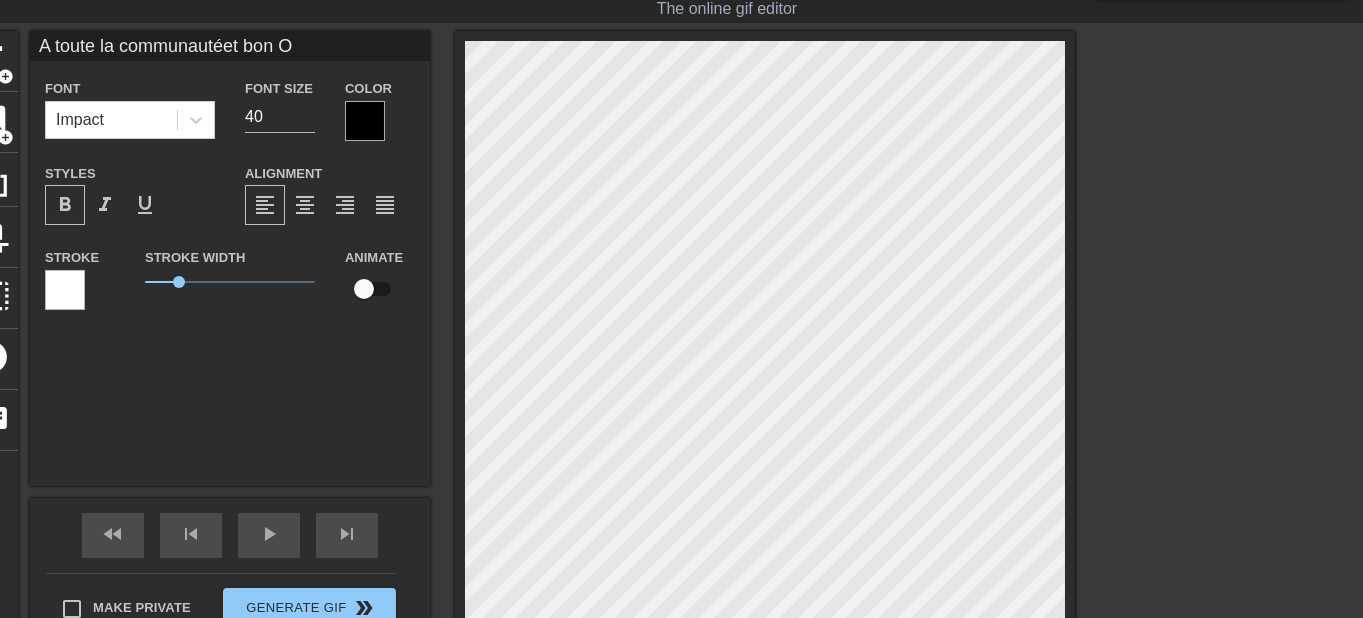 type on "A toute la communautéet bon Ou" 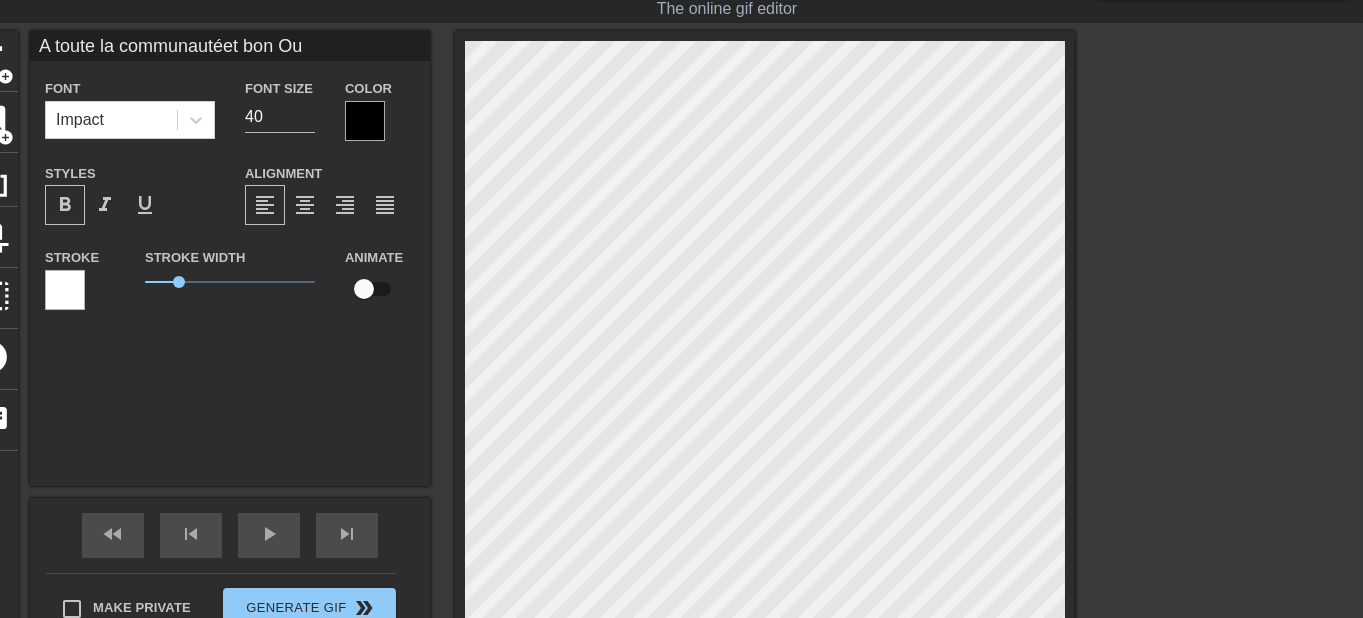 type on "A toute la communautéet bon Oui" 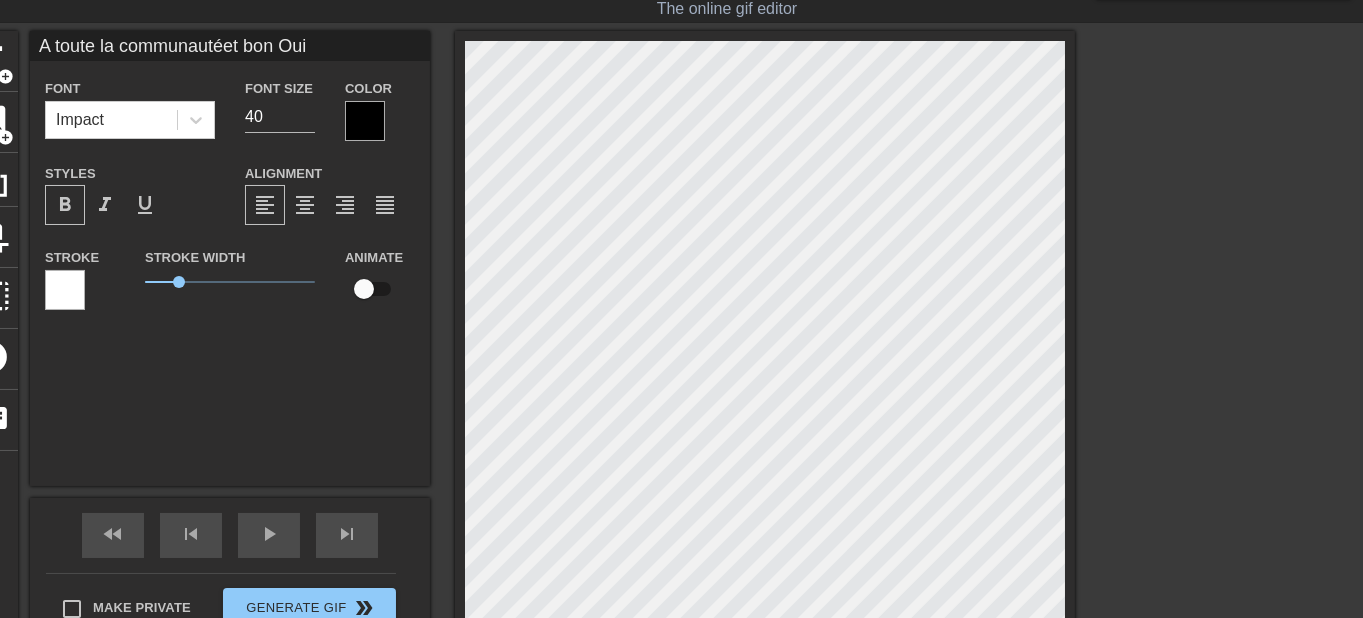 type on "A toute la communautéet bon Ouik" 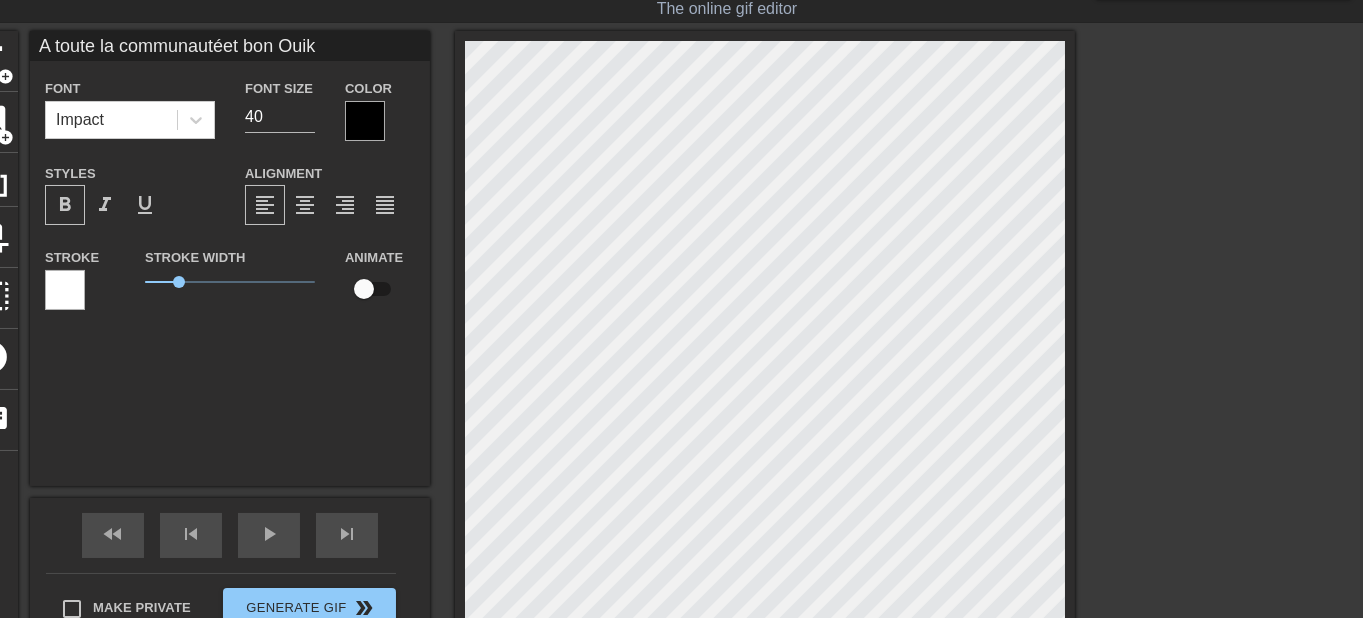 type on "A toute la communautéet bon Ouike" 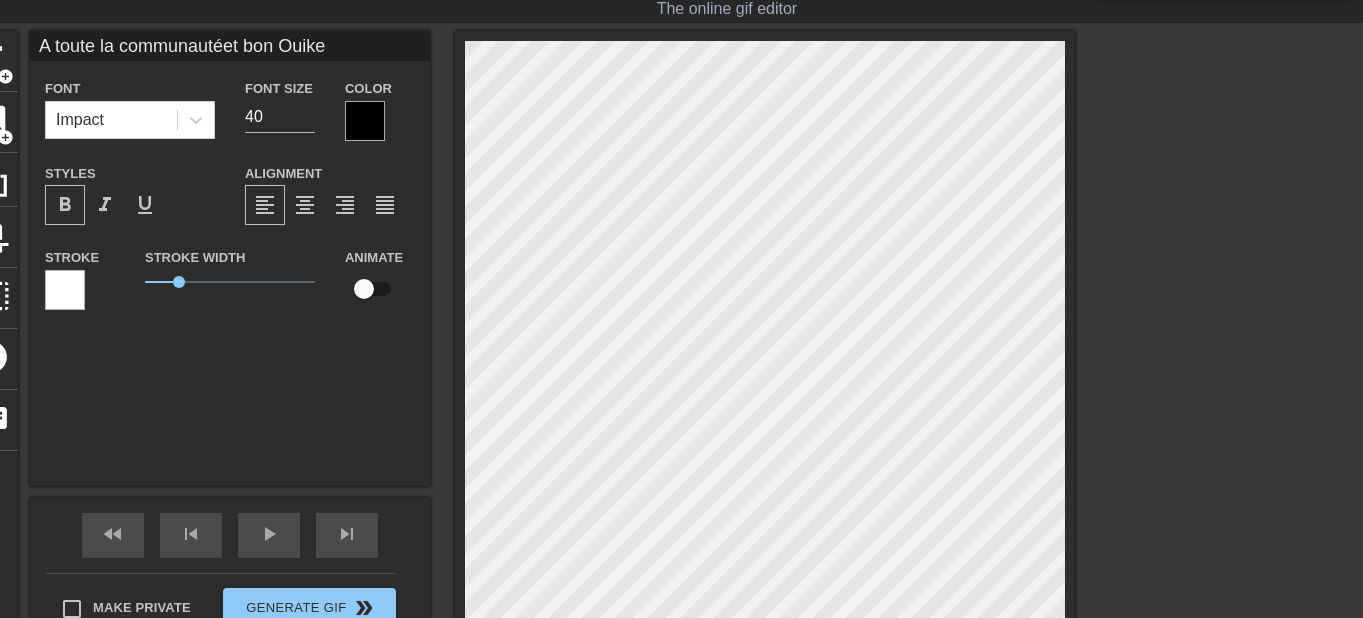 type on "A toute la communauté
et bon Ouiken" 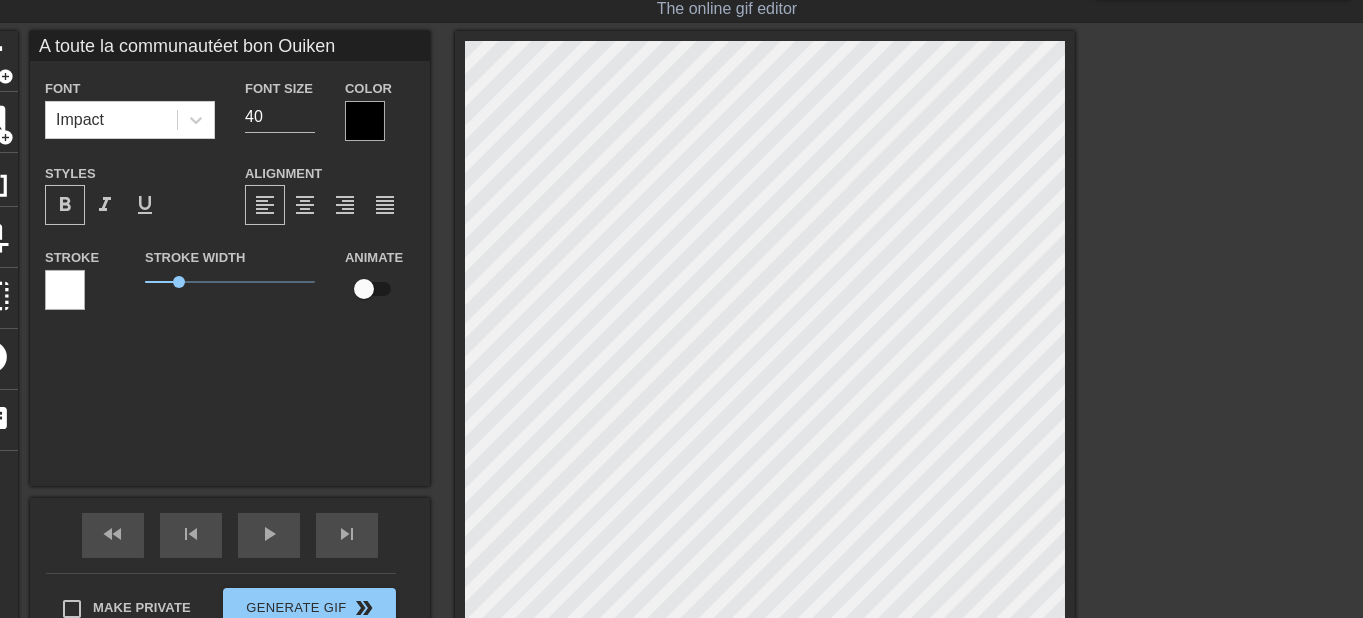 type on "A toute la communautéet bon Ouiken" 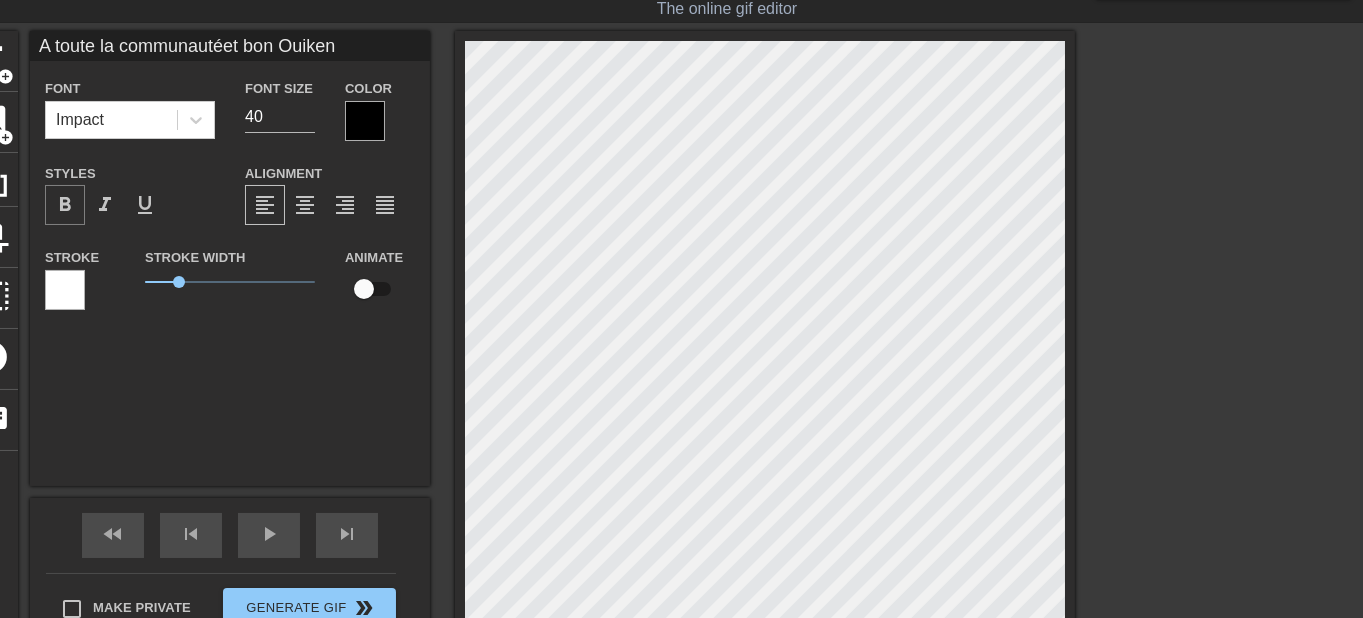 click on "format_bold" at bounding box center [65, 205] 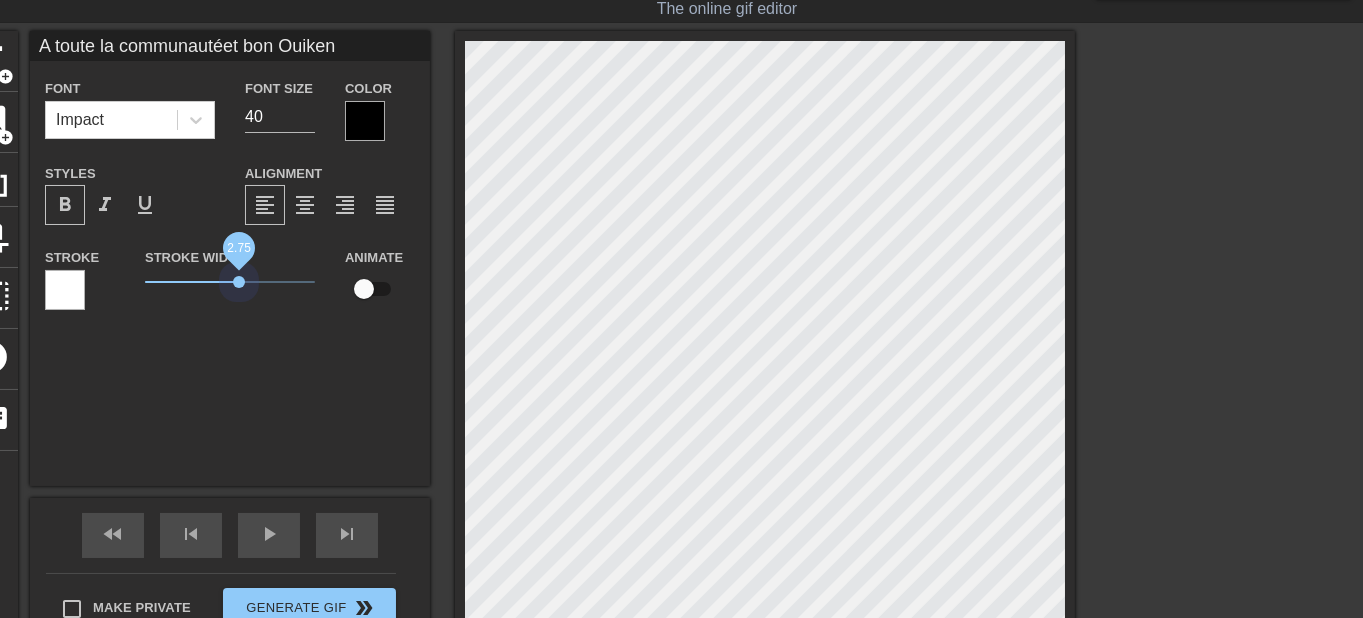 type on "A toute la communautéet bon Ouiken" 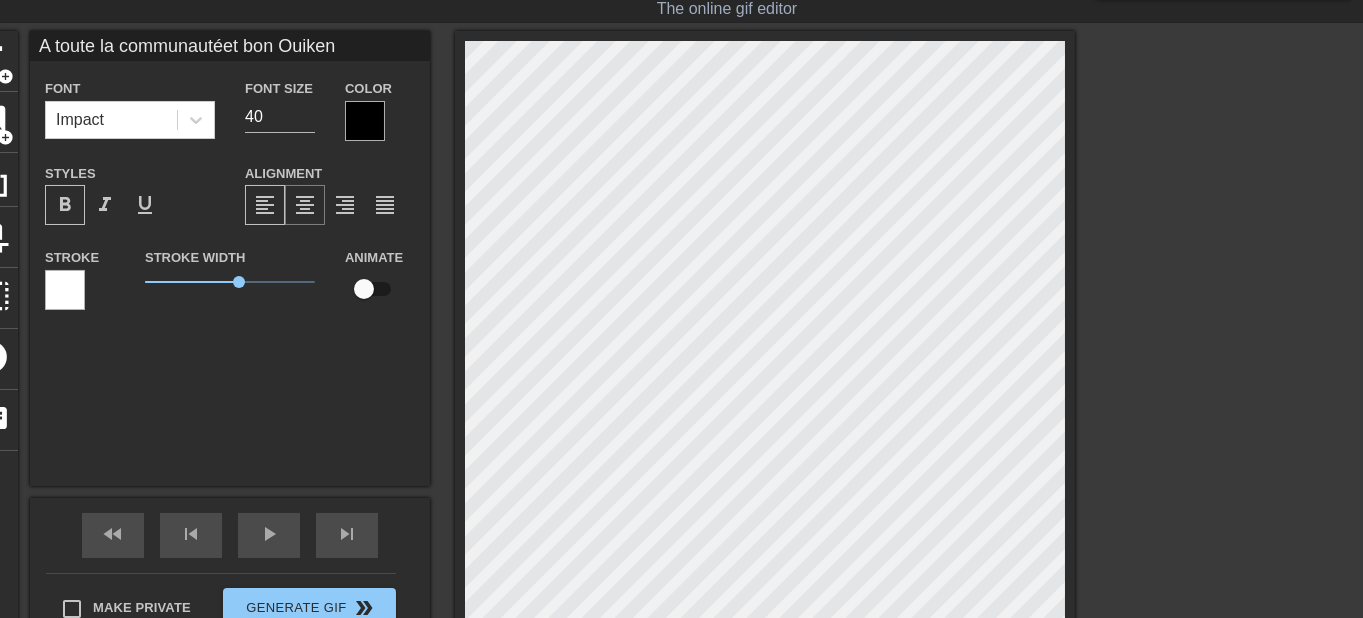 click on "format_align_center" at bounding box center [305, 205] 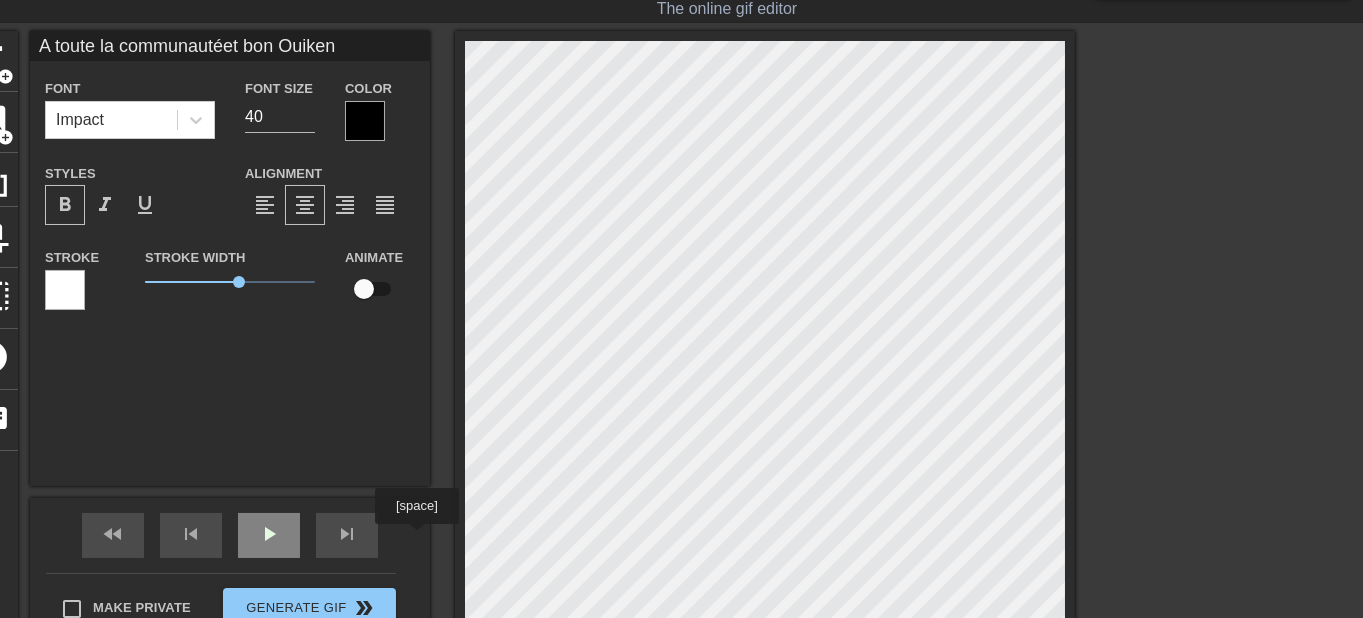 click on "play_arrow" at bounding box center [269, 534] 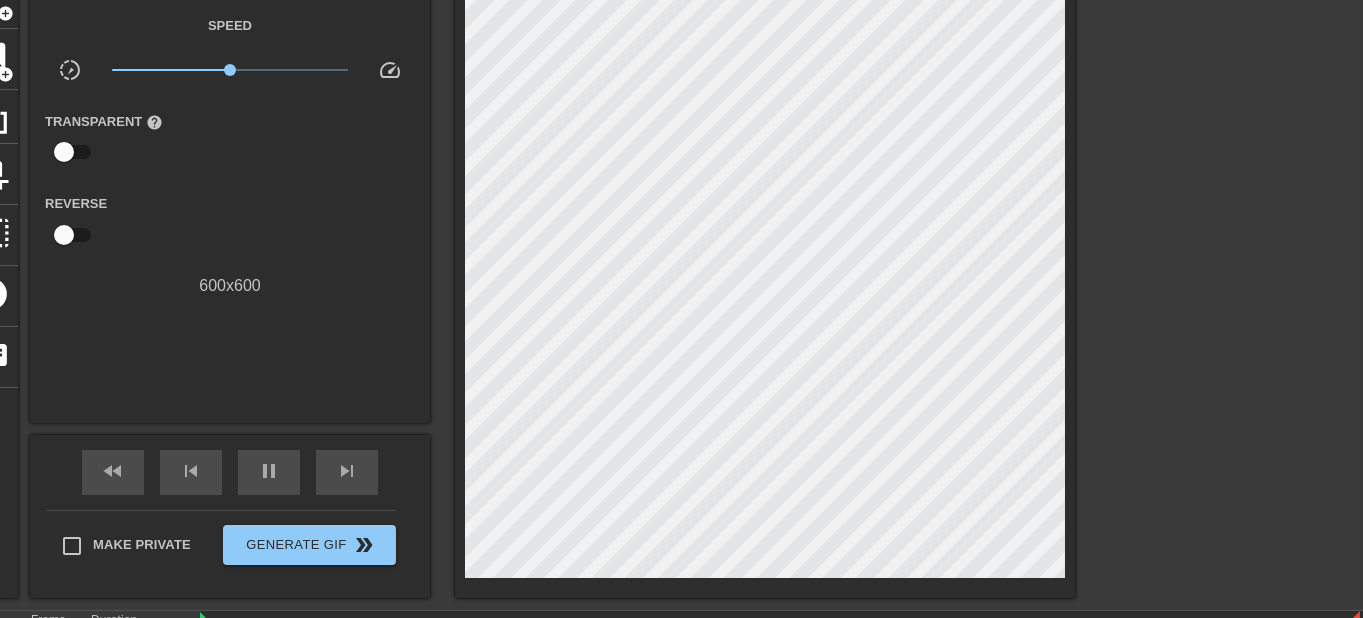 scroll, scrollTop: 156, scrollLeft: 0, axis: vertical 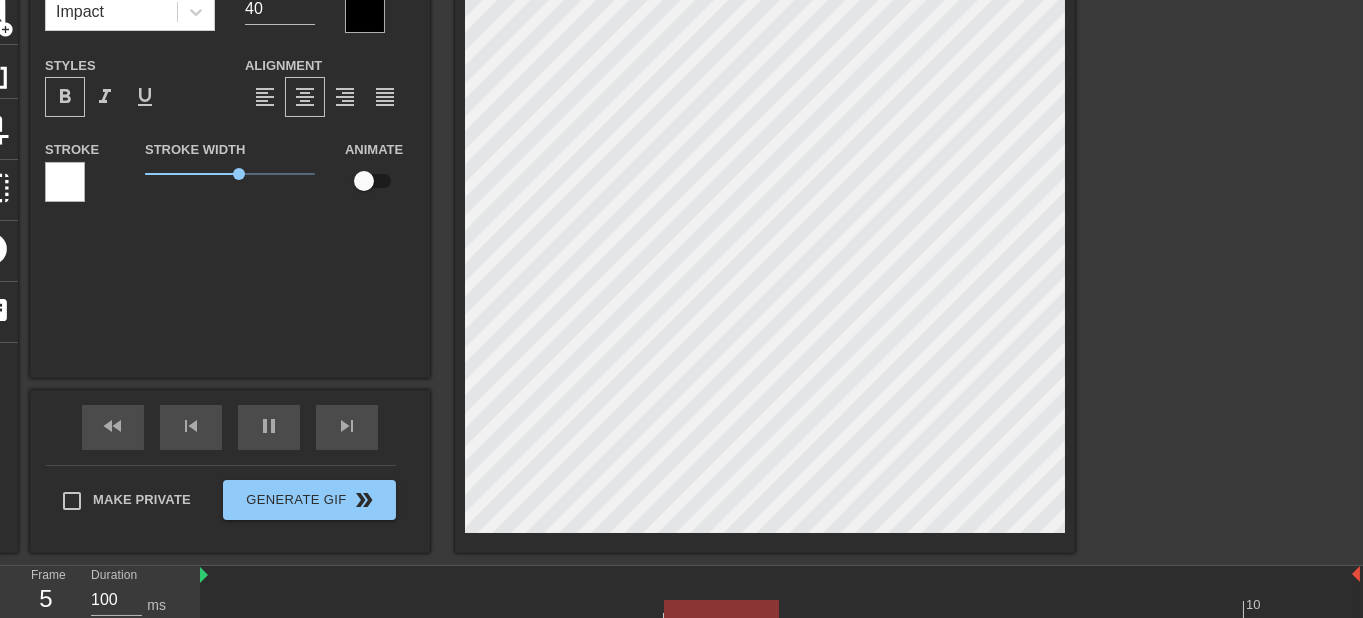 click on "title add_circle image add_circle crop photo_size_select_large help keyboard A toute la communautéet bon Ouiken Font Impact Font Size 40 Color Styles format_bold format_italic format_underline Alignment format_align_left format_align_center format_align_right format_align_justify Stroke Stroke Width 2.75 Animate fast_rewind skip_previous pause skip_next Make Private Generate Gif double_arrow" at bounding box center [681, 238] 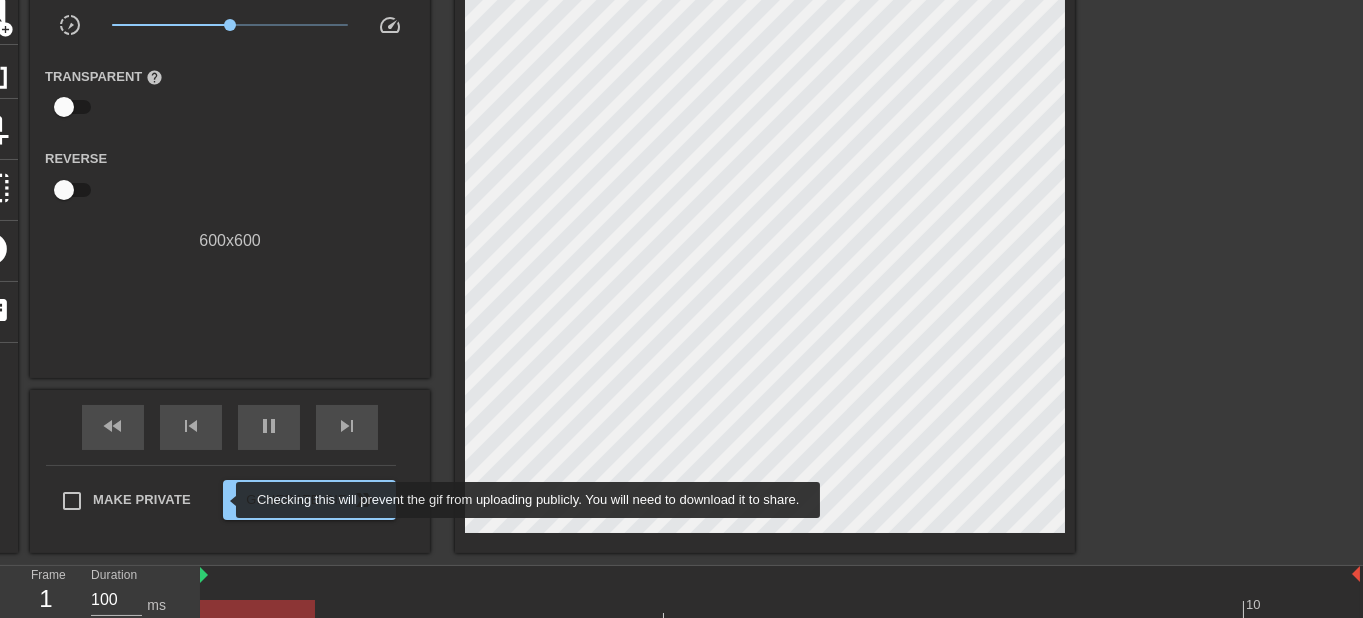 click on "Make Private" at bounding box center [72, 501] 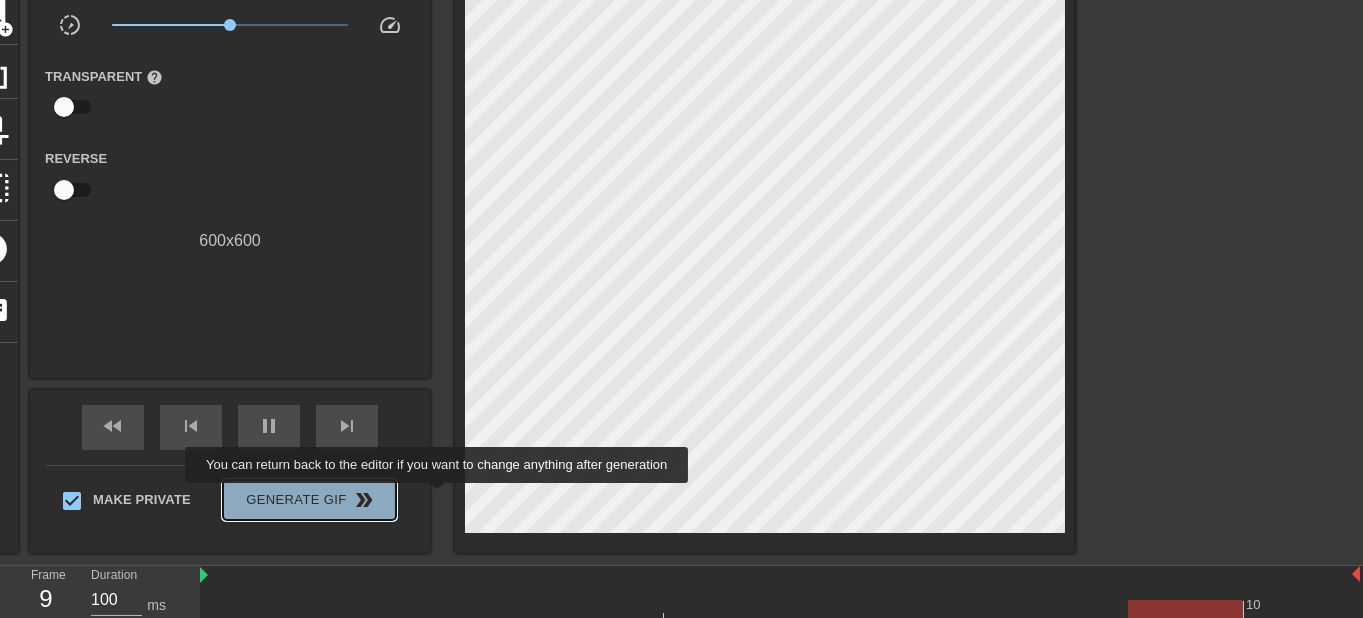 click on "Generate Gif double_arrow" at bounding box center (309, 500) 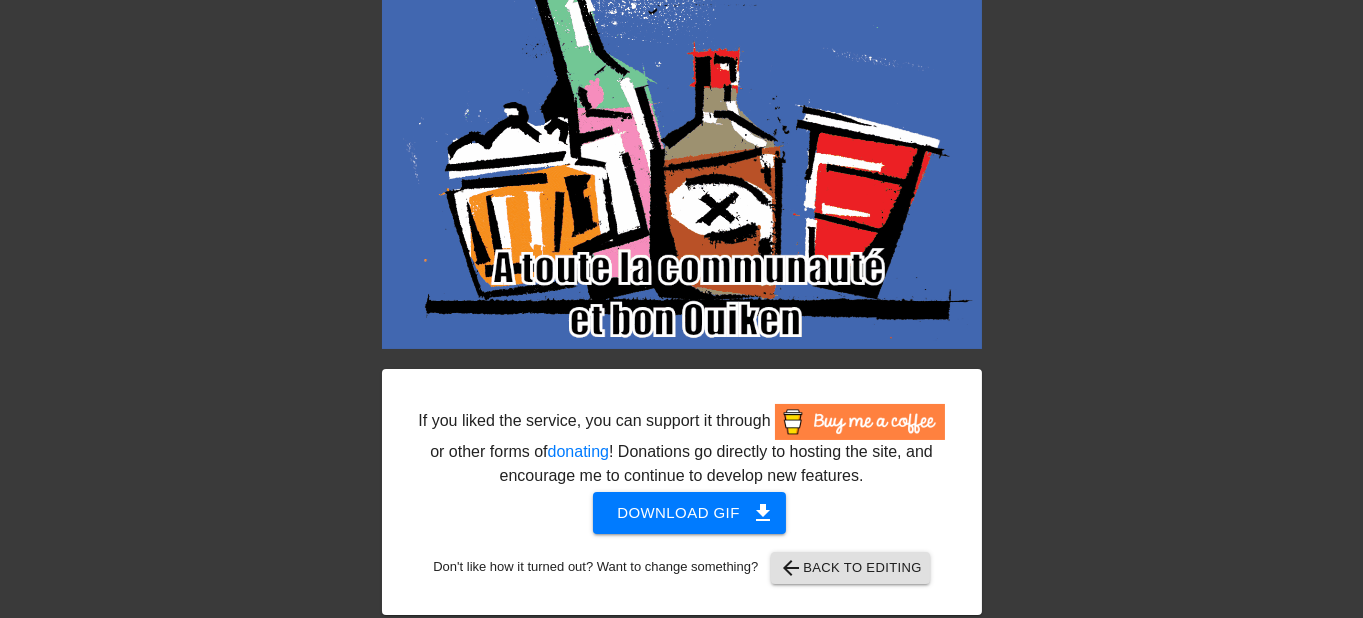 scroll, scrollTop: 336, scrollLeft: 0, axis: vertical 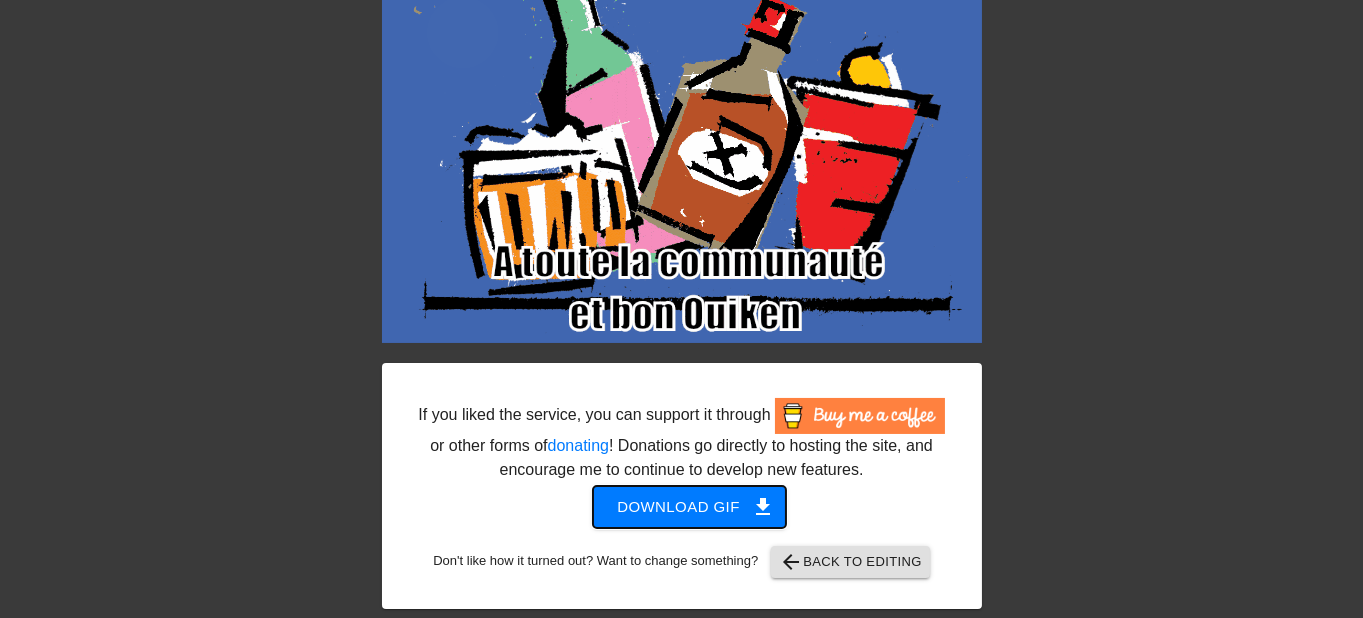 click on "Download gif get_app" at bounding box center [689, 507] 